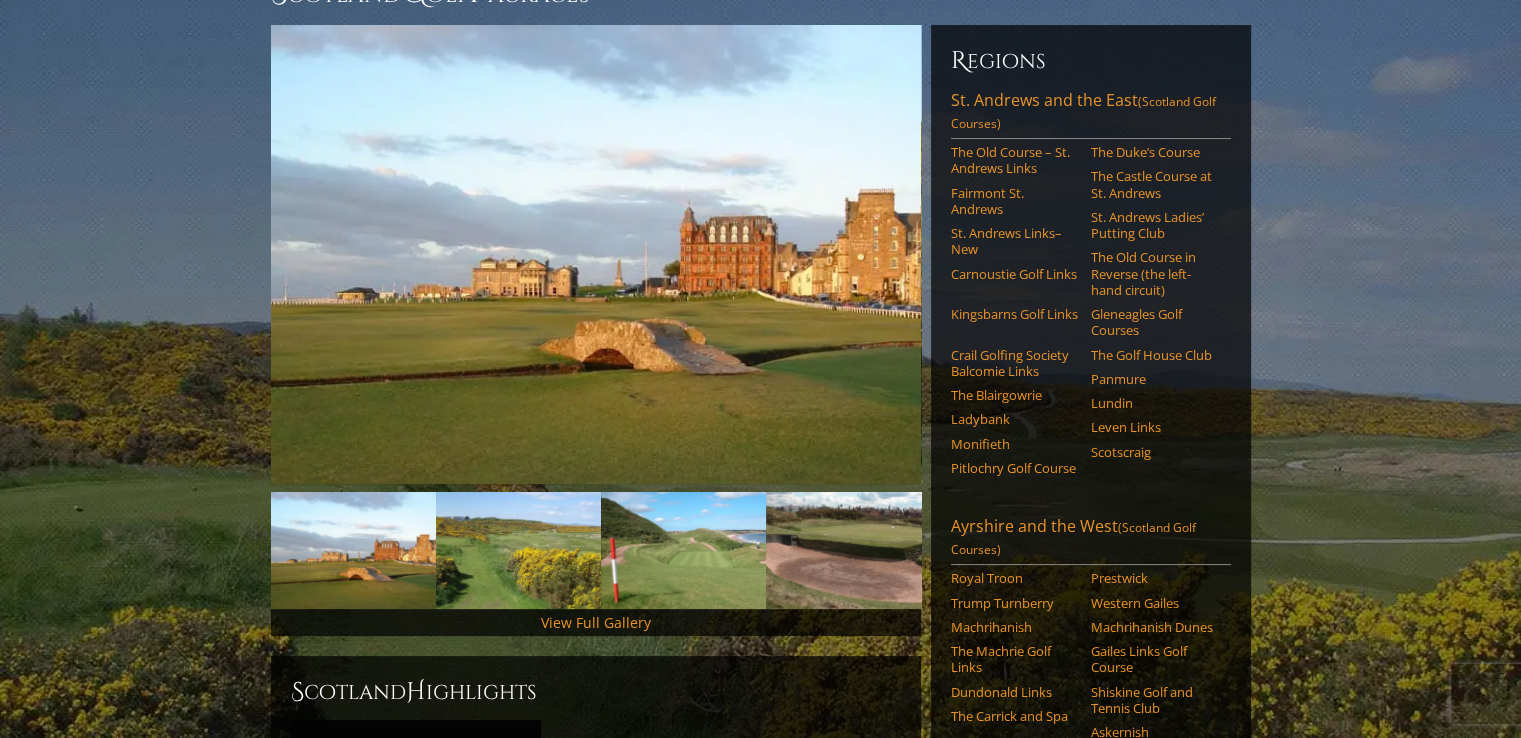 scroll, scrollTop: 100, scrollLeft: 0, axis: vertical 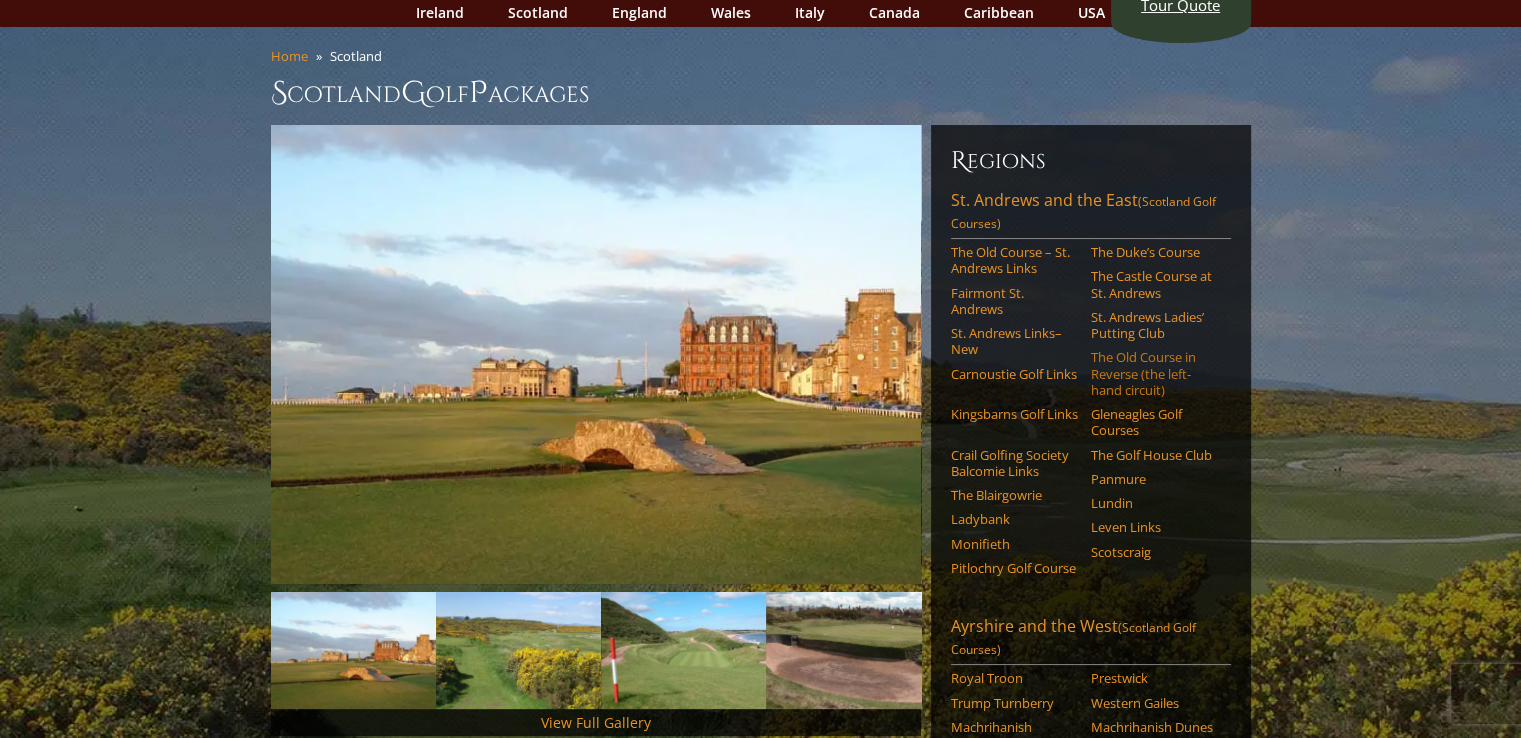 click on "The Old Course in Reverse (the left-hand circuit)" at bounding box center [1154, 373] 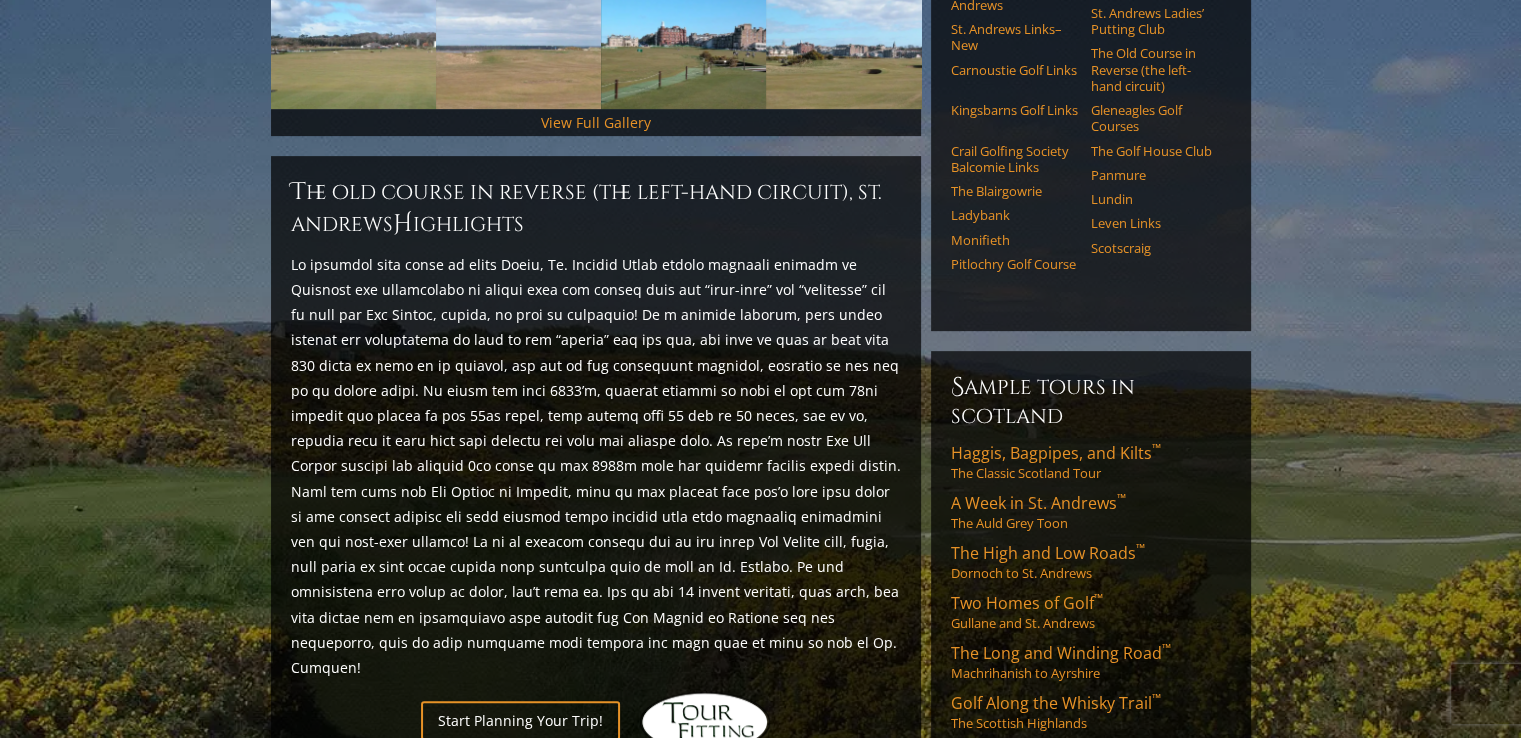 scroll, scrollTop: 500, scrollLeft: 0, axis: vertical 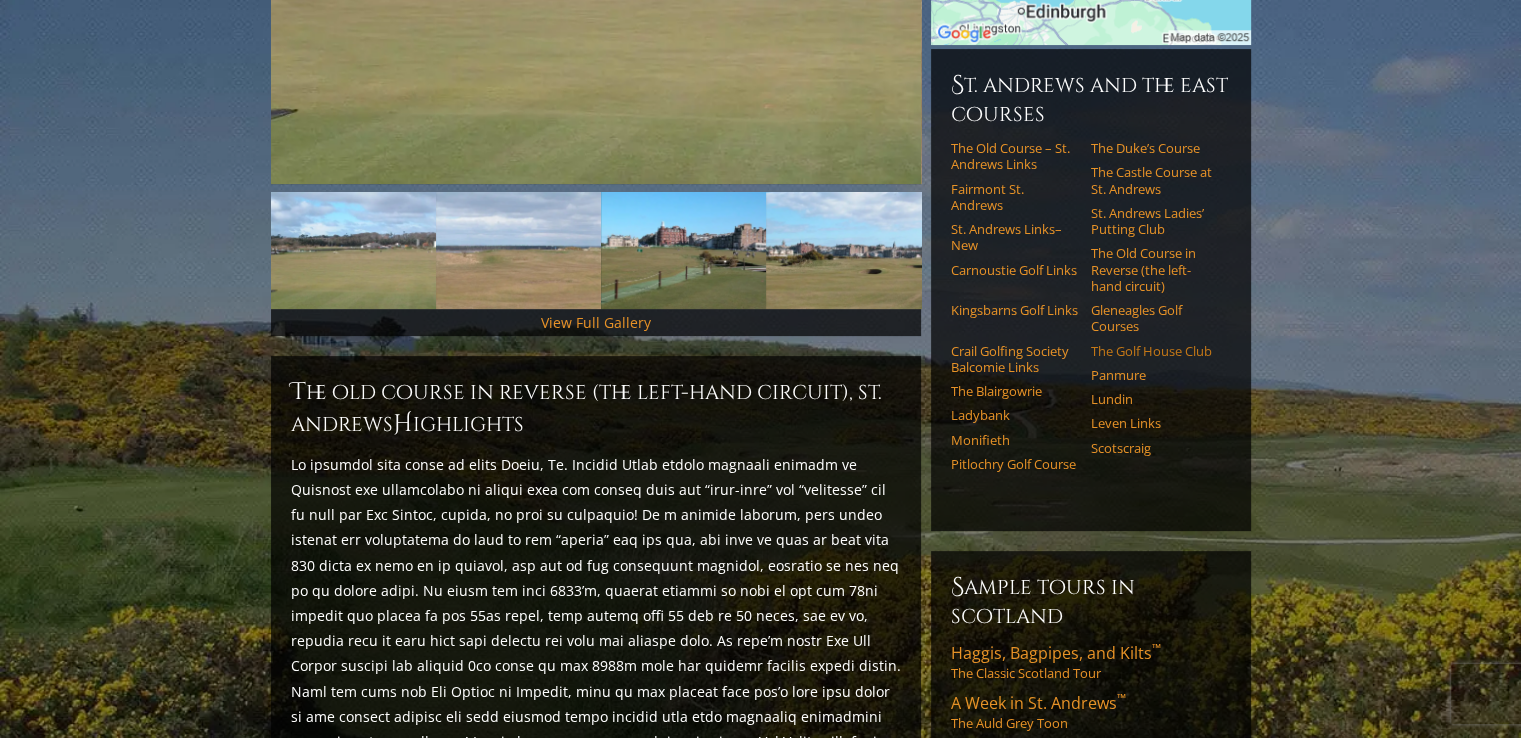 click on "The Golf House Club" at bounding box center [1154, 351] 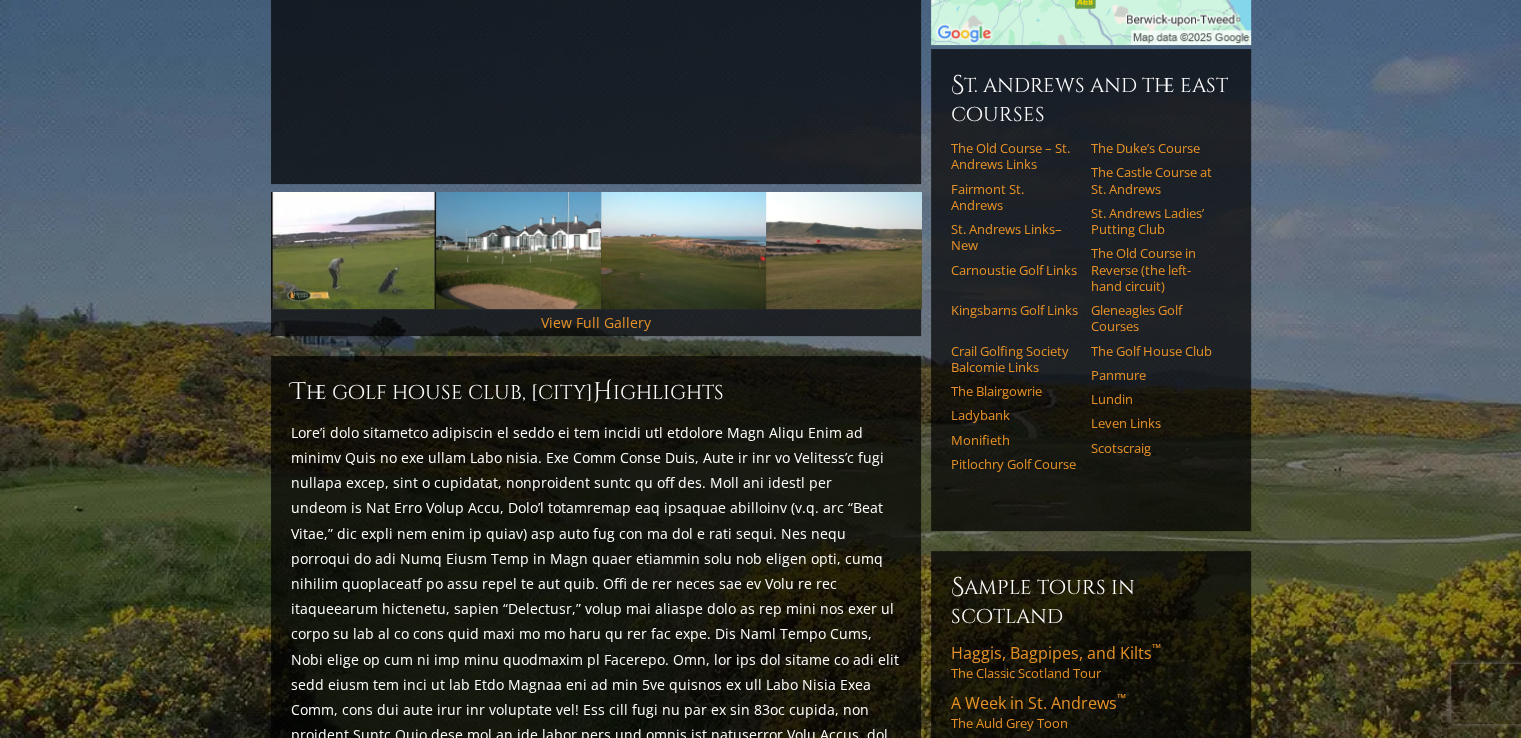 scroll, scrollTop: 600, scrollLeft: 0, axis: vertical 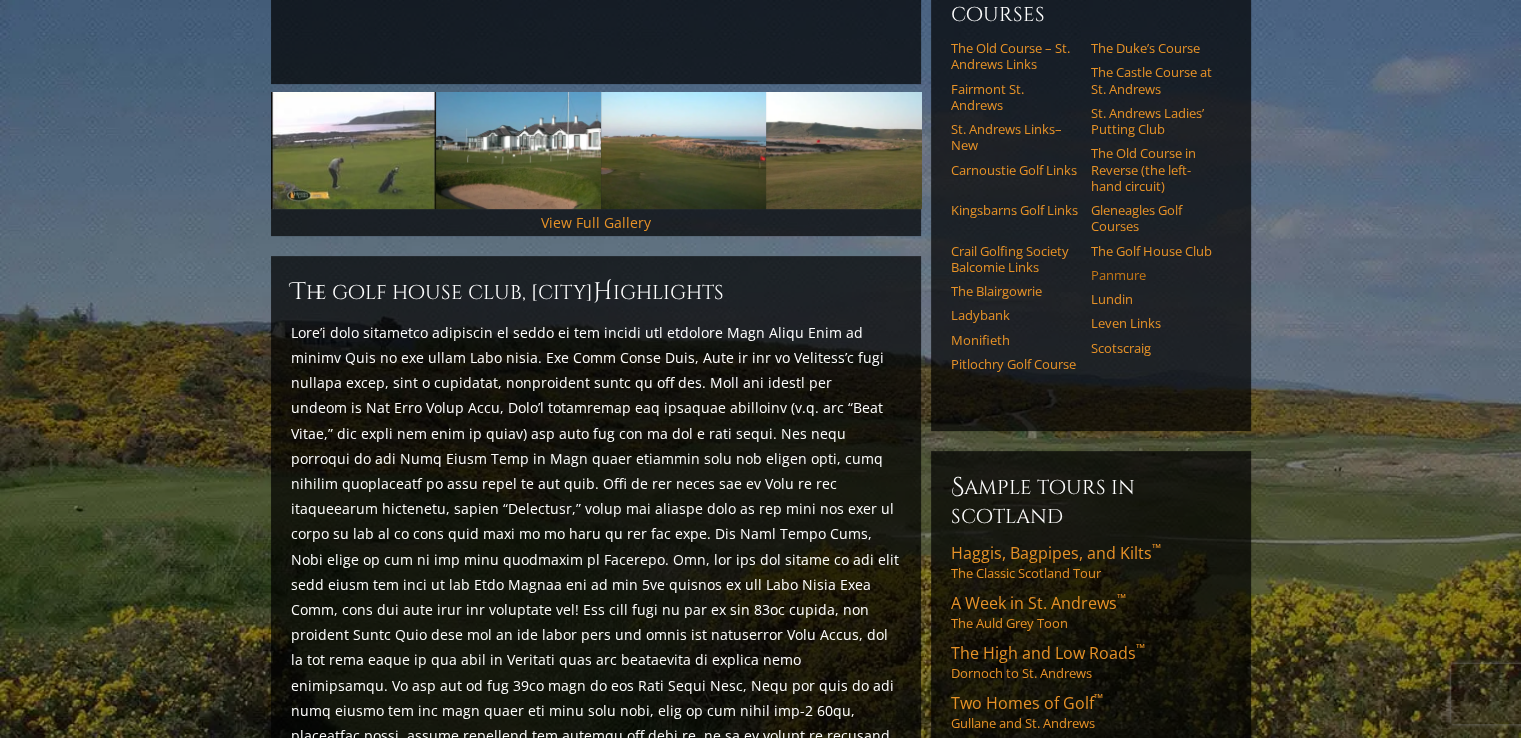 click on "Panmure" at bounding box center (1154, 275) 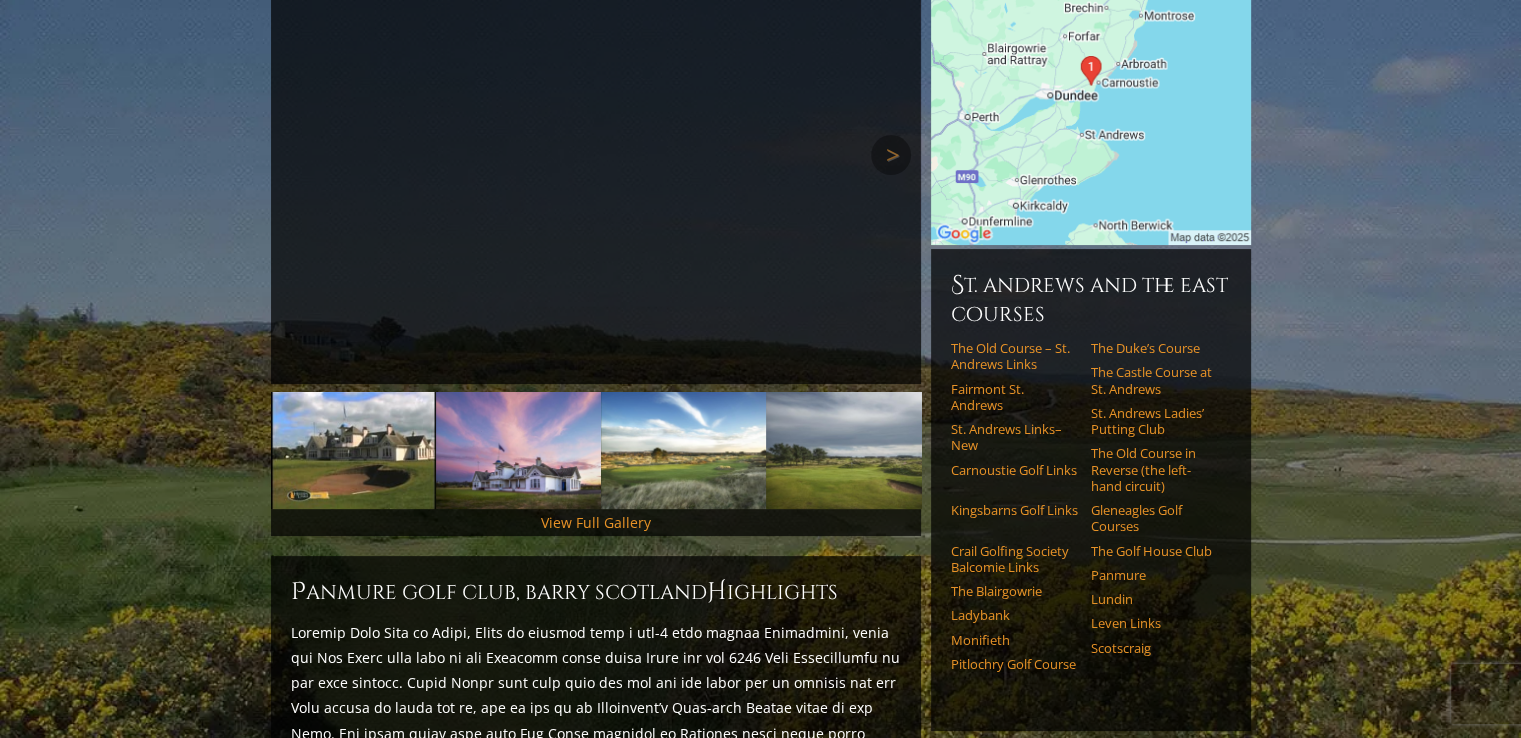 scroll, scrollTop: 500, scrollLeft: 0, axis: vertical 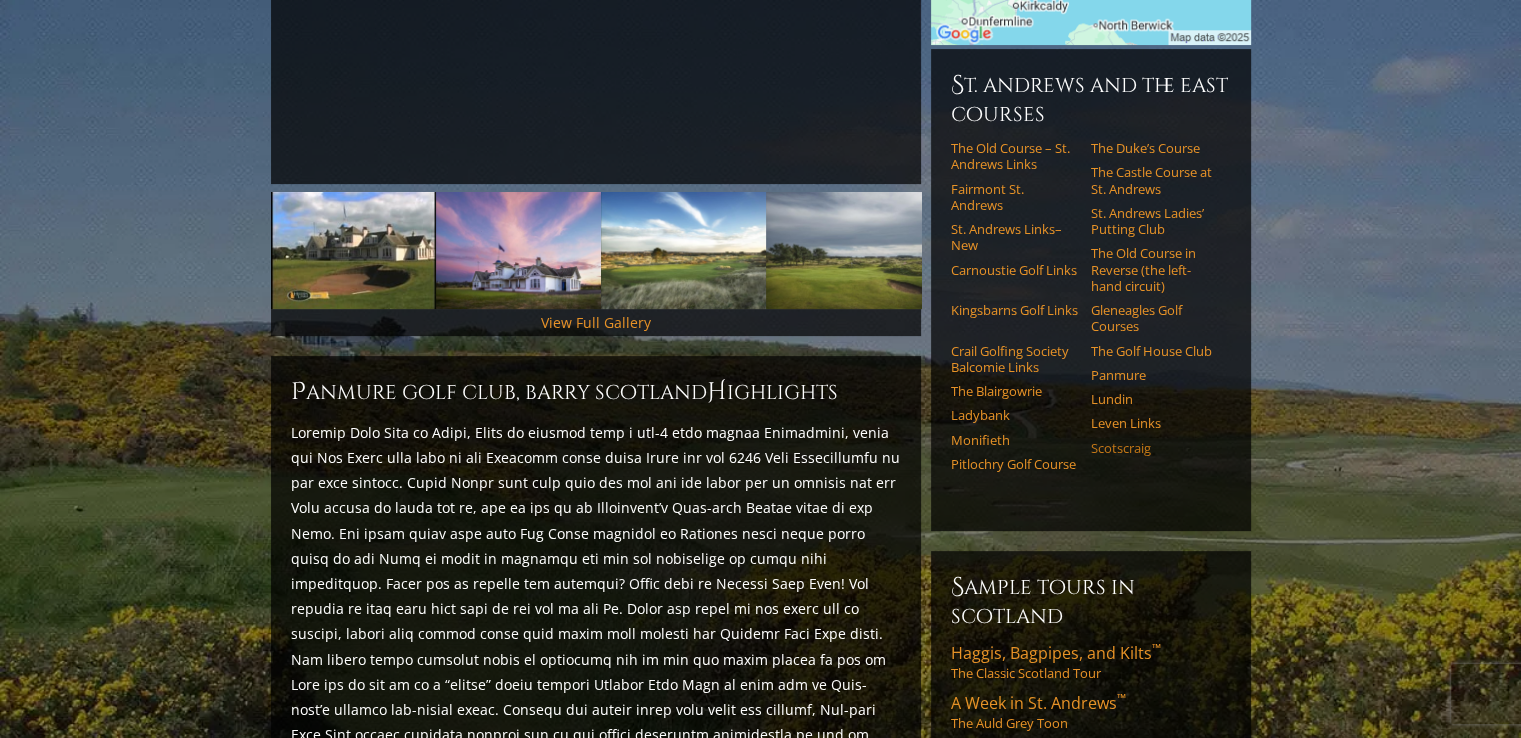 click on "Scotscraig" at bounding box center (1154, 448) 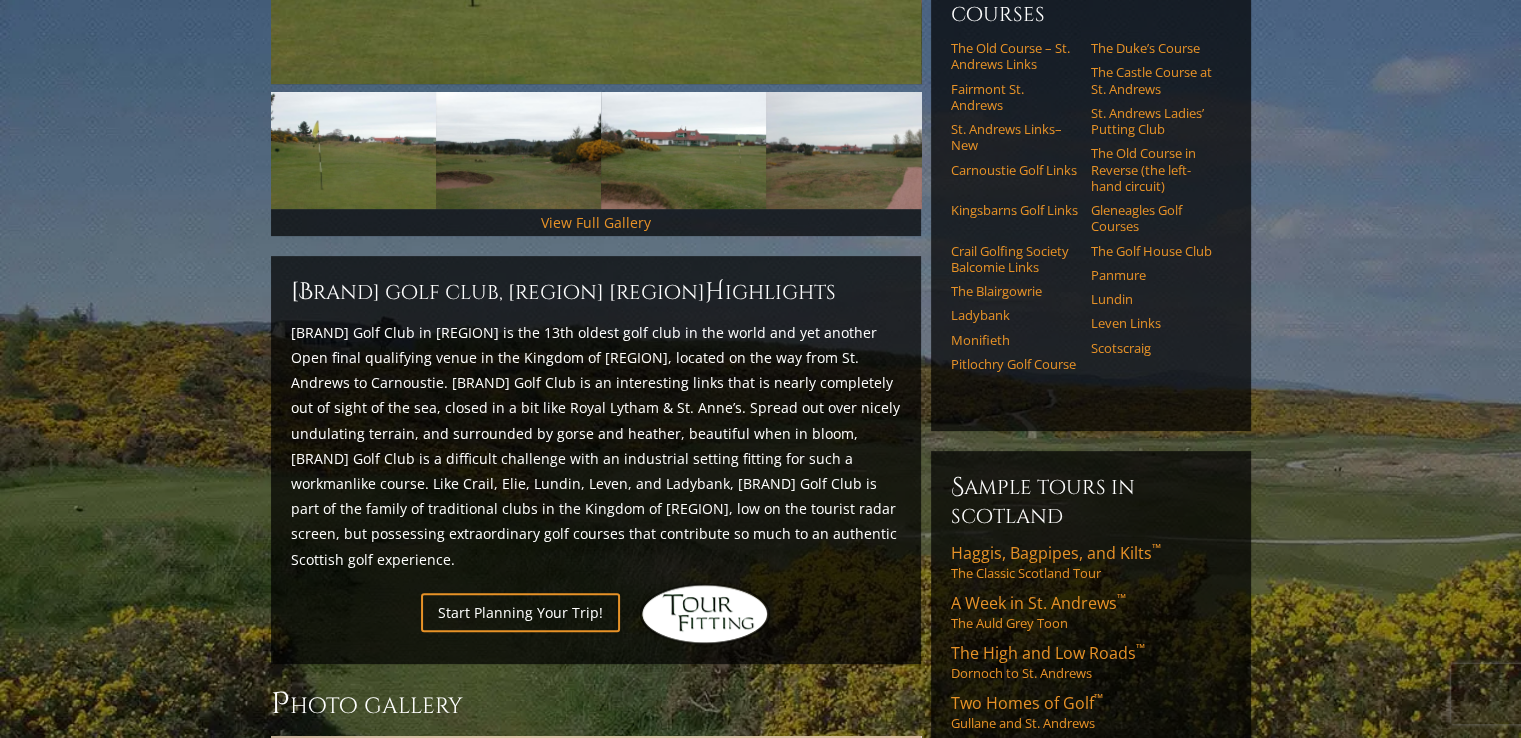 scroll, scrollTop: 500, scrollLeft: 0, axis: vertical 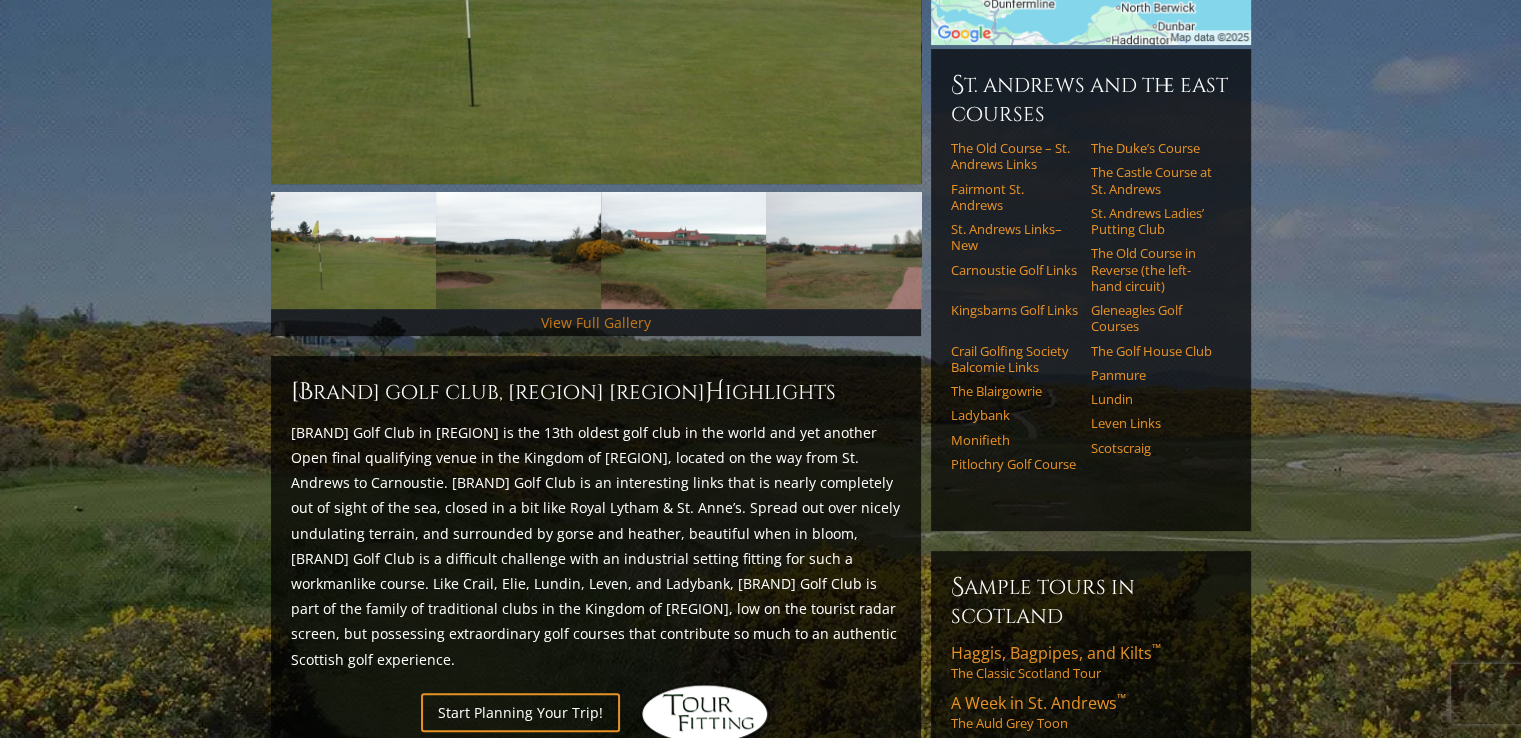 click on "View Full Gallery" at bounding box center [596, 322] 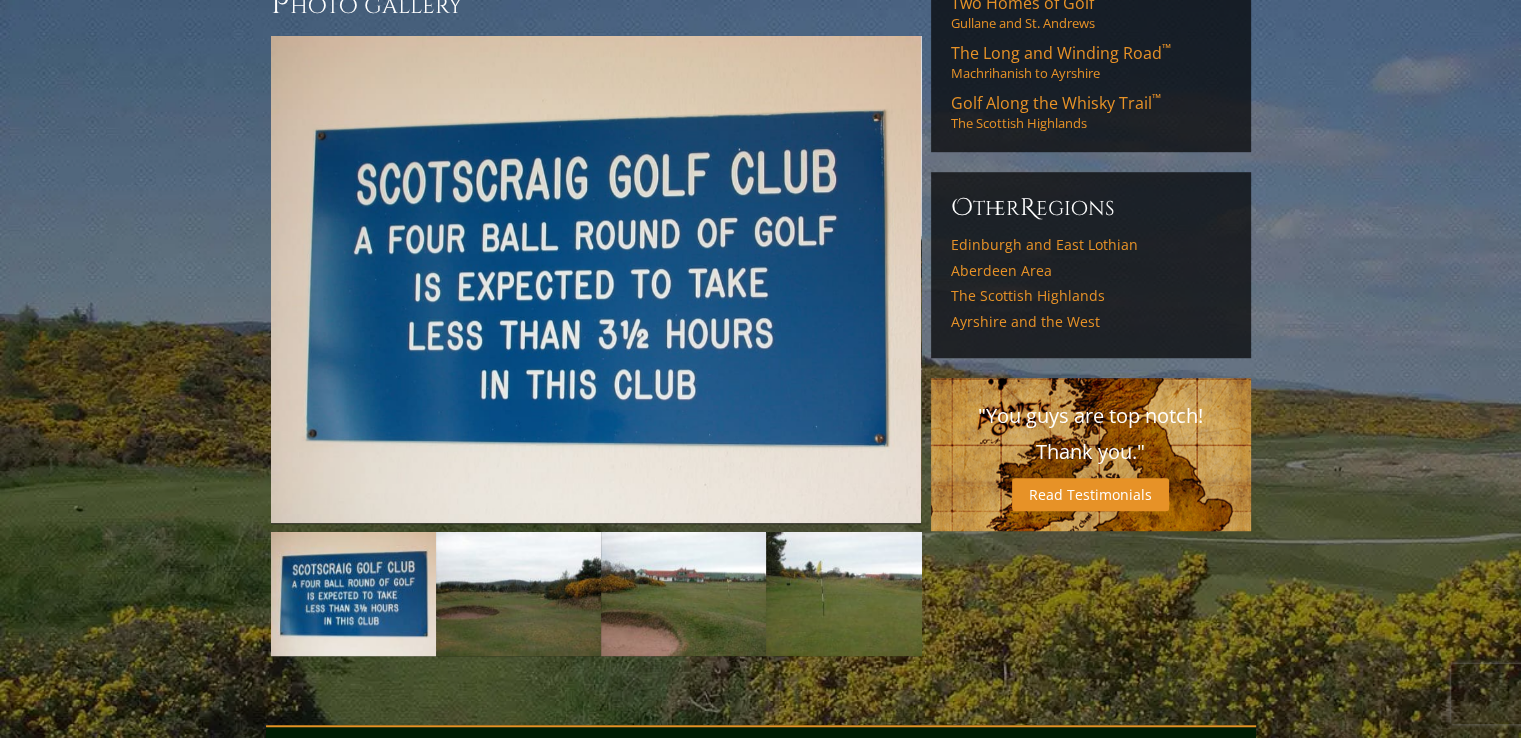 scroll, scrollTop: 1312, scrollLeft: 0, axis: vertical 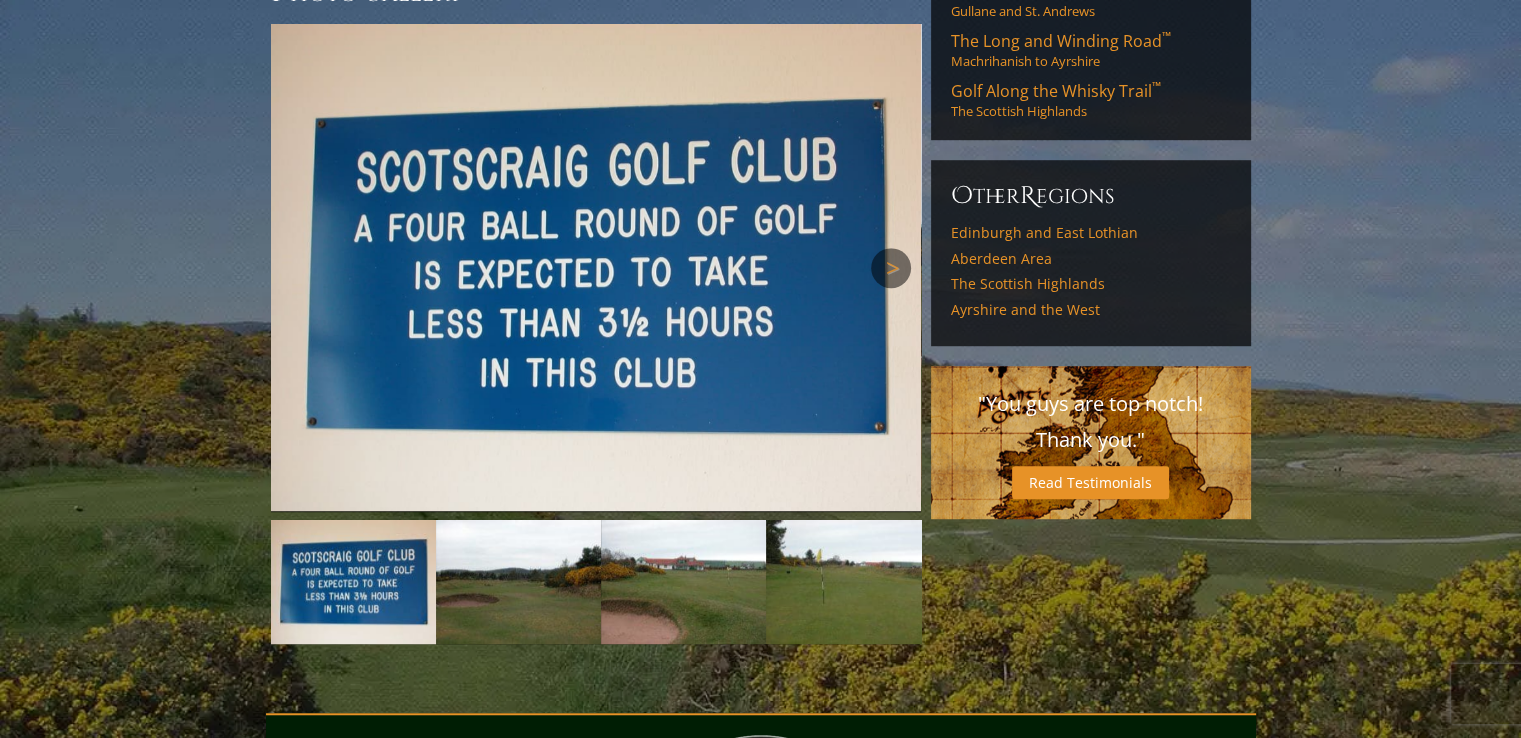 click on "Next" at bounding box center [891, 268] 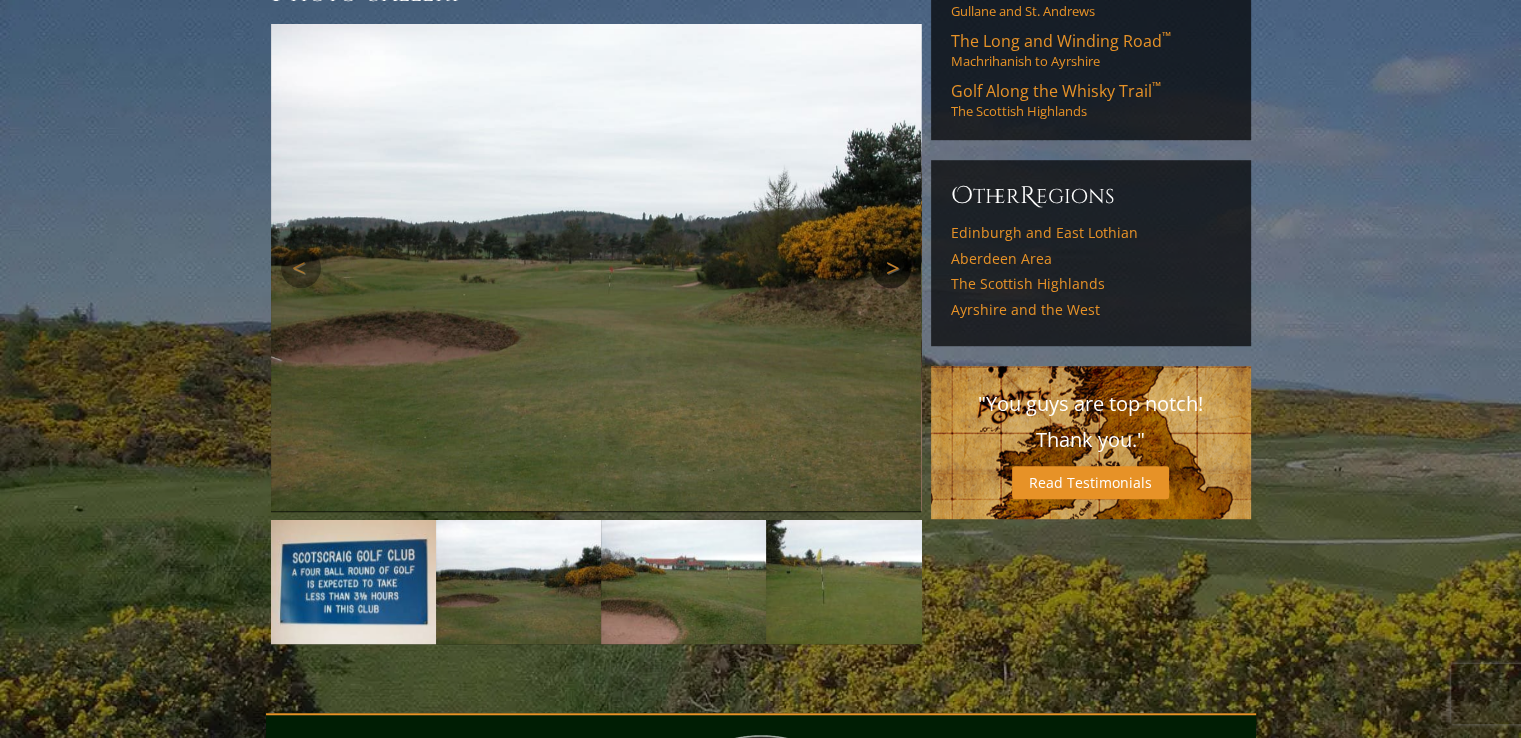 click on "Next" at bounding box center [891, 268] 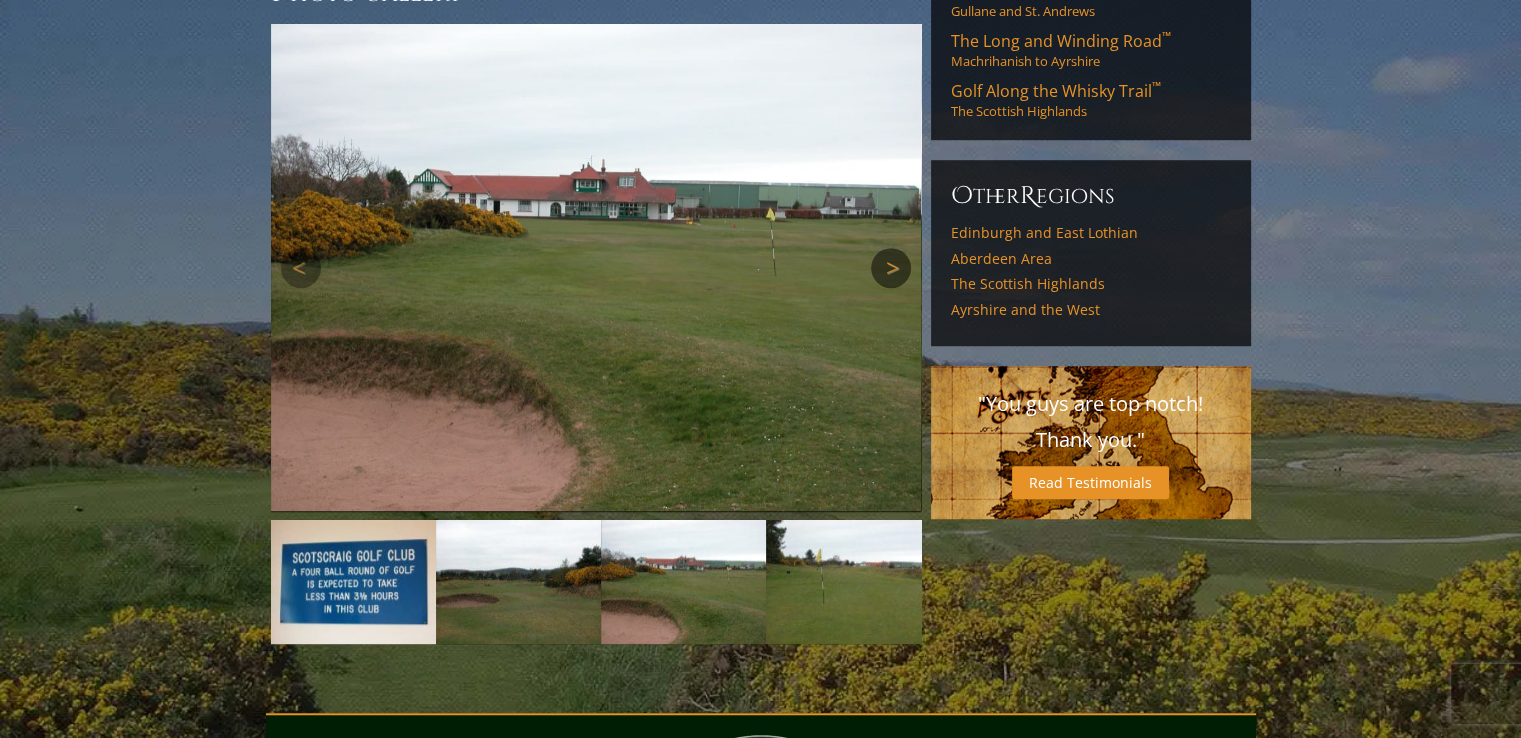 click on "Next" at bounding box center (891, 268) 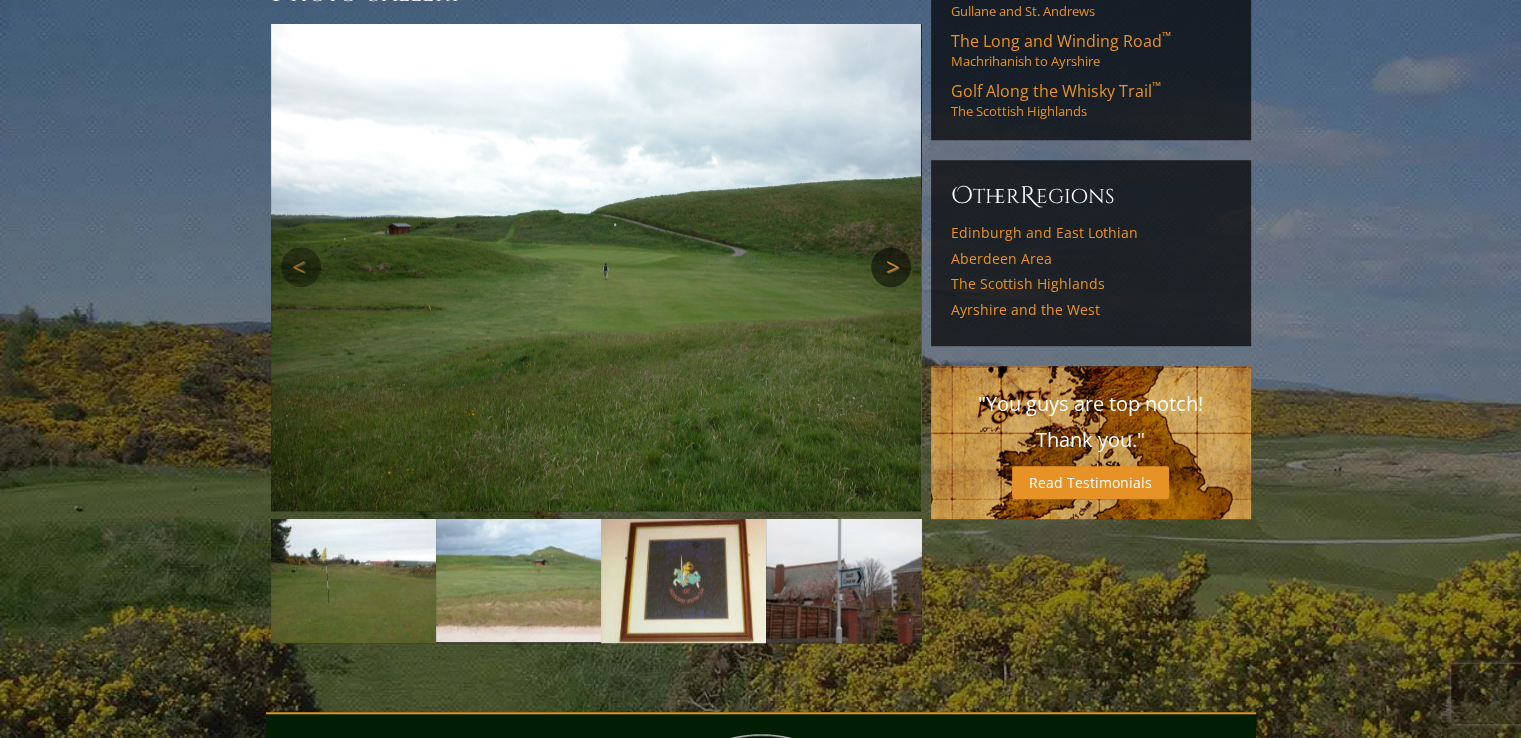 click on "Next" at bounding box center [891, 267] 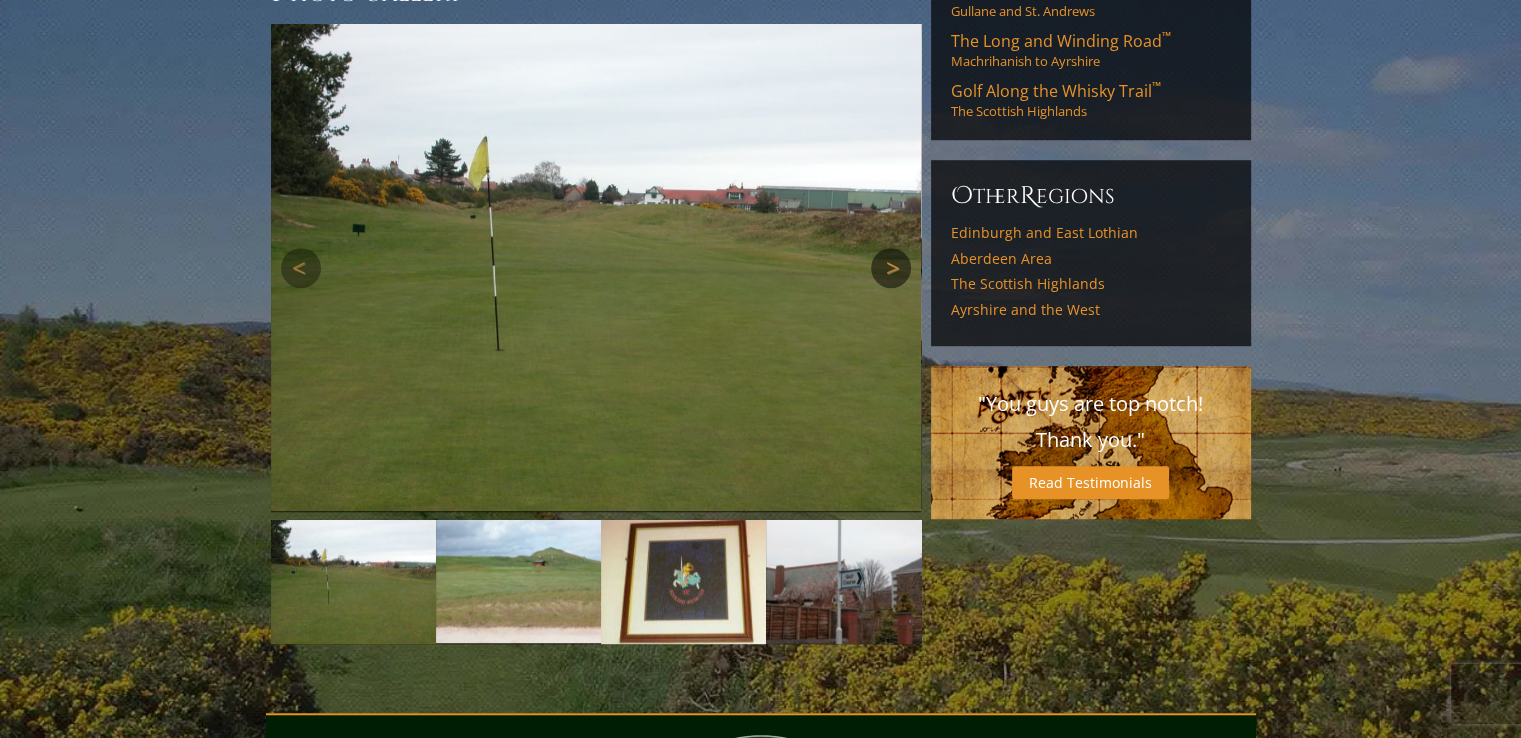 click on "Next" at bounding box center (891, 268) 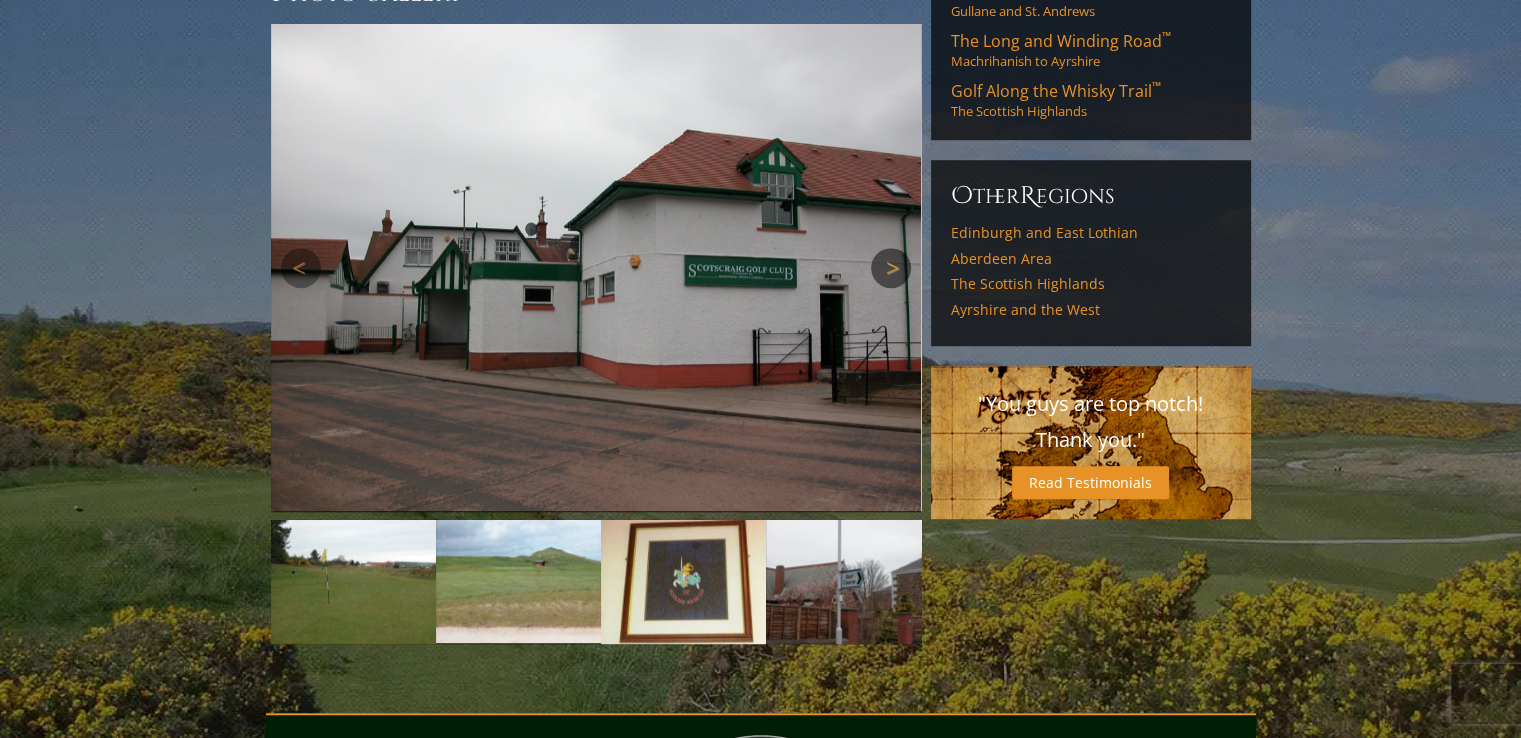 click on "Next" at bounding box center (891, 268) 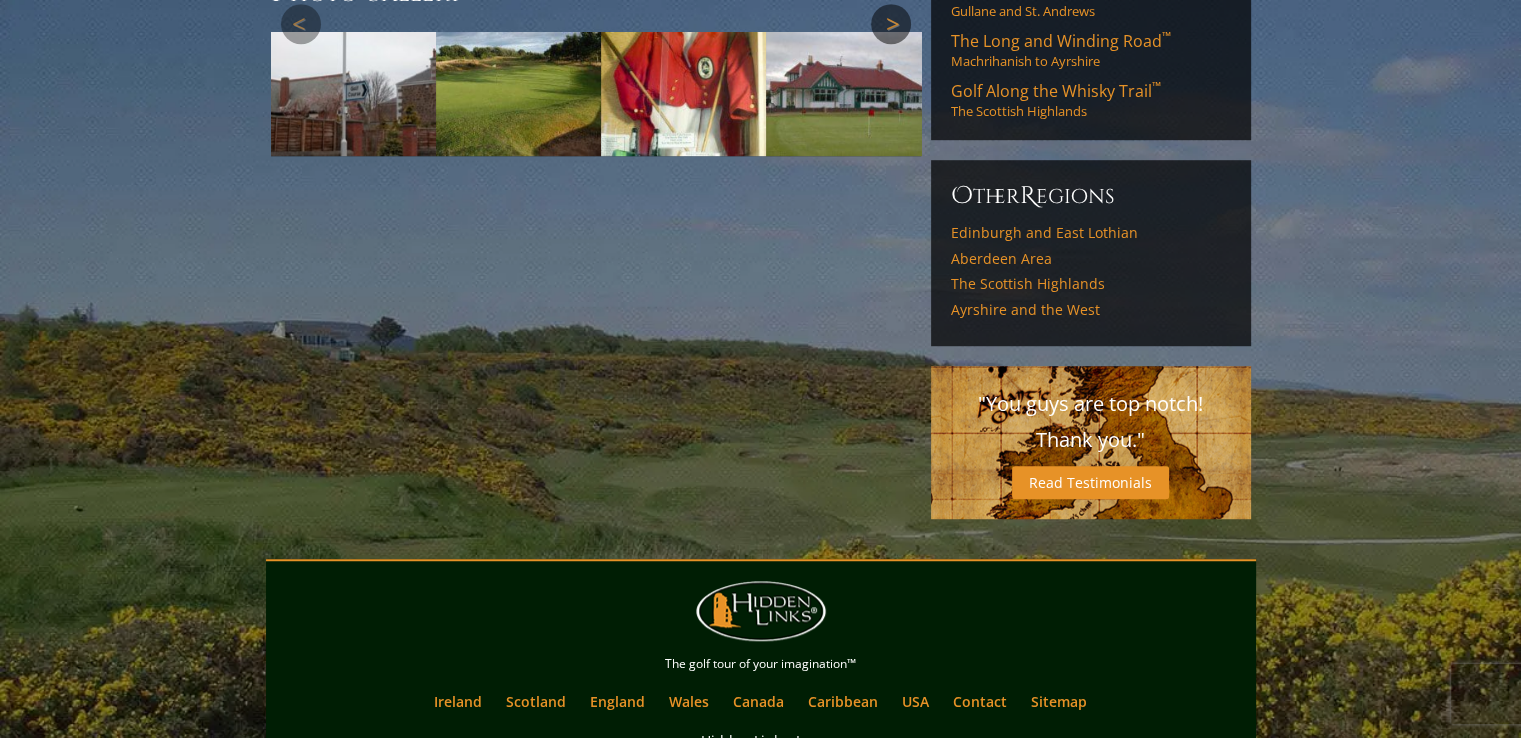 click at bounding box center (596, 90) 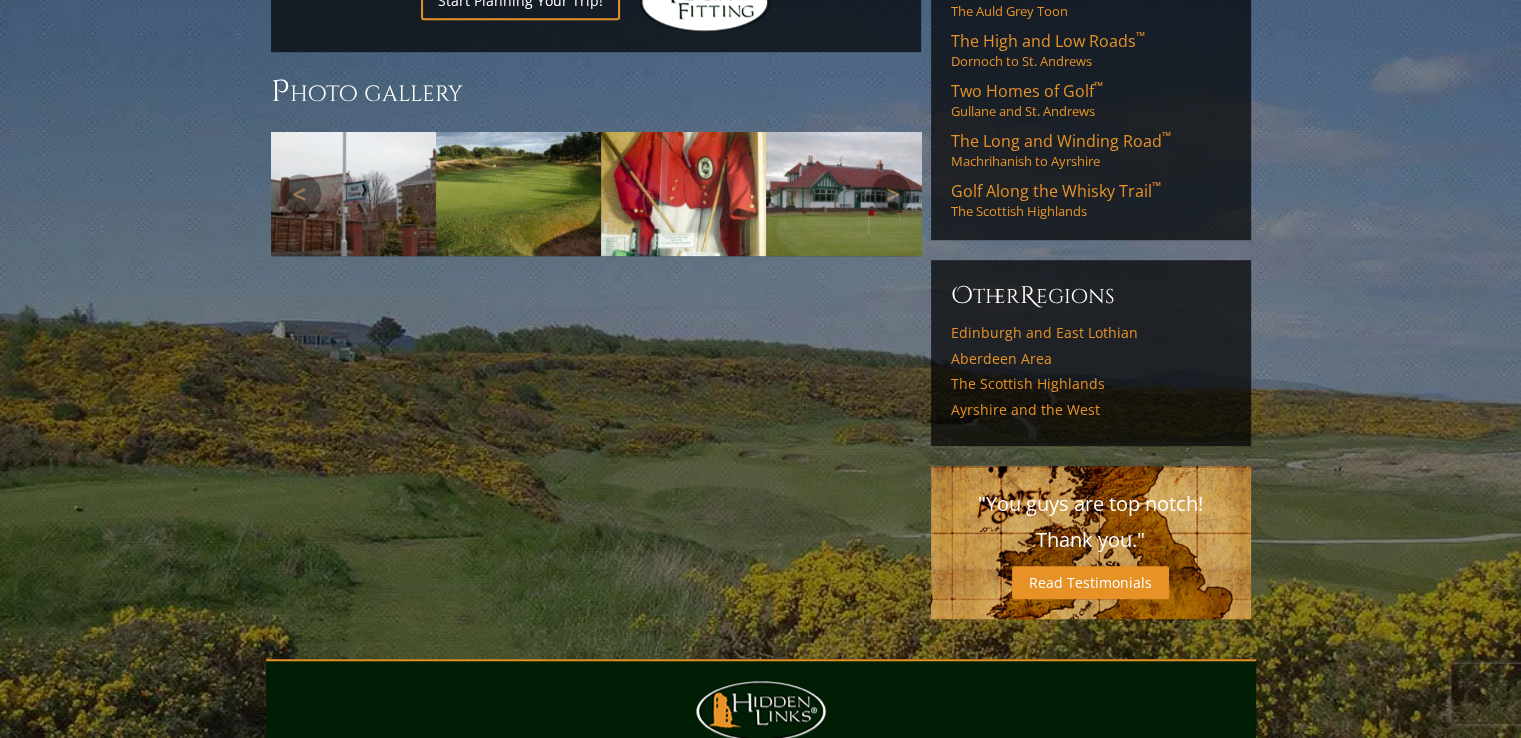 scroll, scrollTop: 912, scrollLeft: 0, axis: vertical 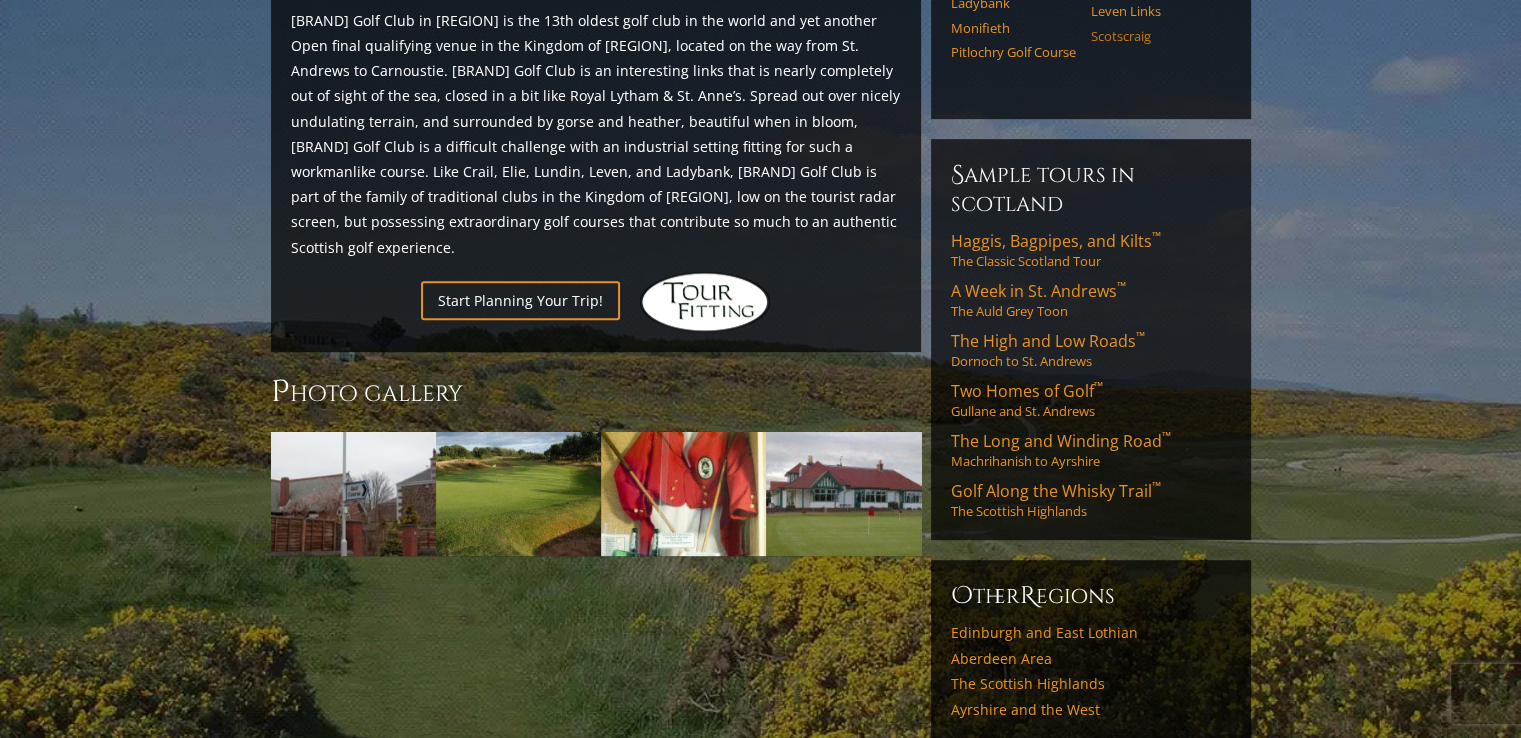 click on "Scotscraig" at bounding box center [1154, 36] 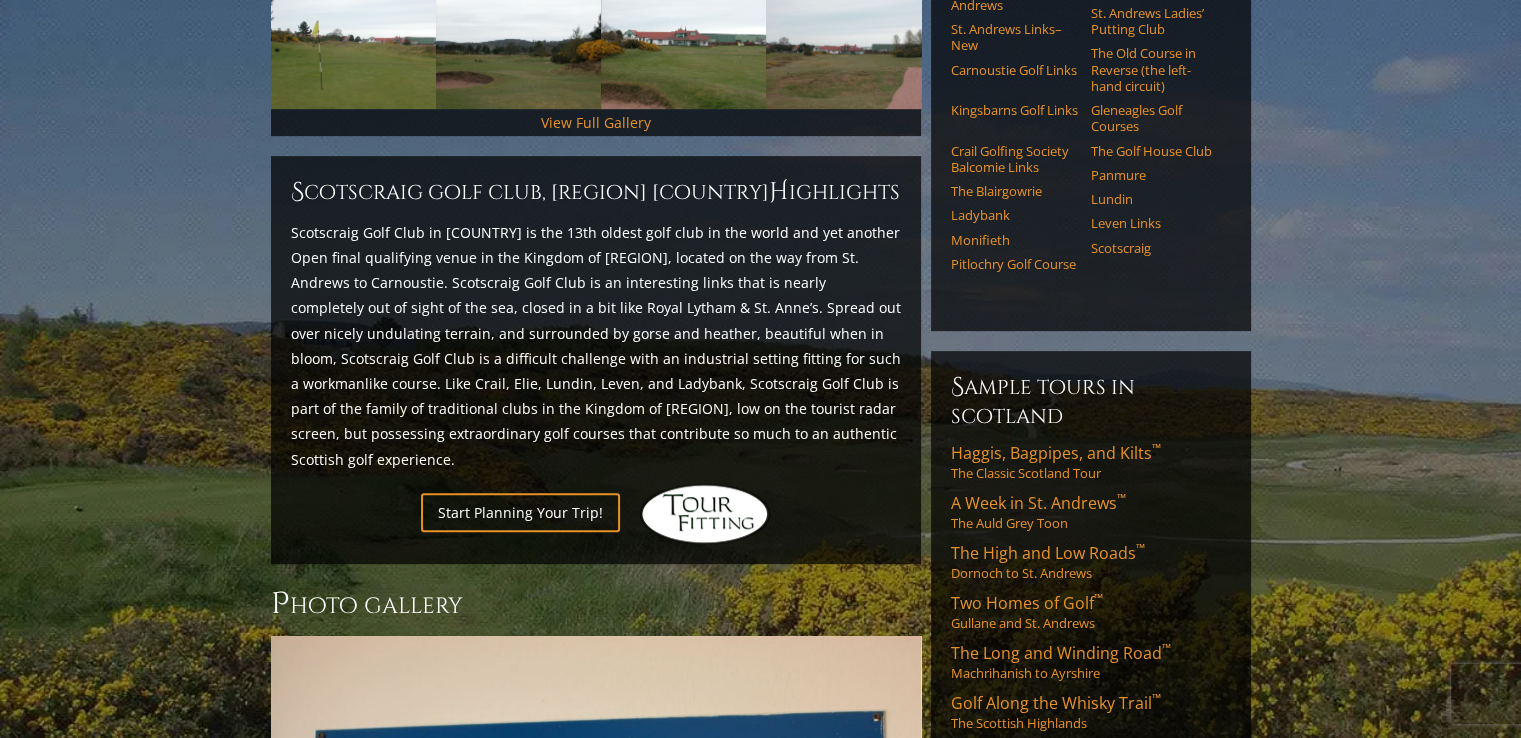 scroll, scrollTop: 800, scrollLeft: 0, axis: vertical 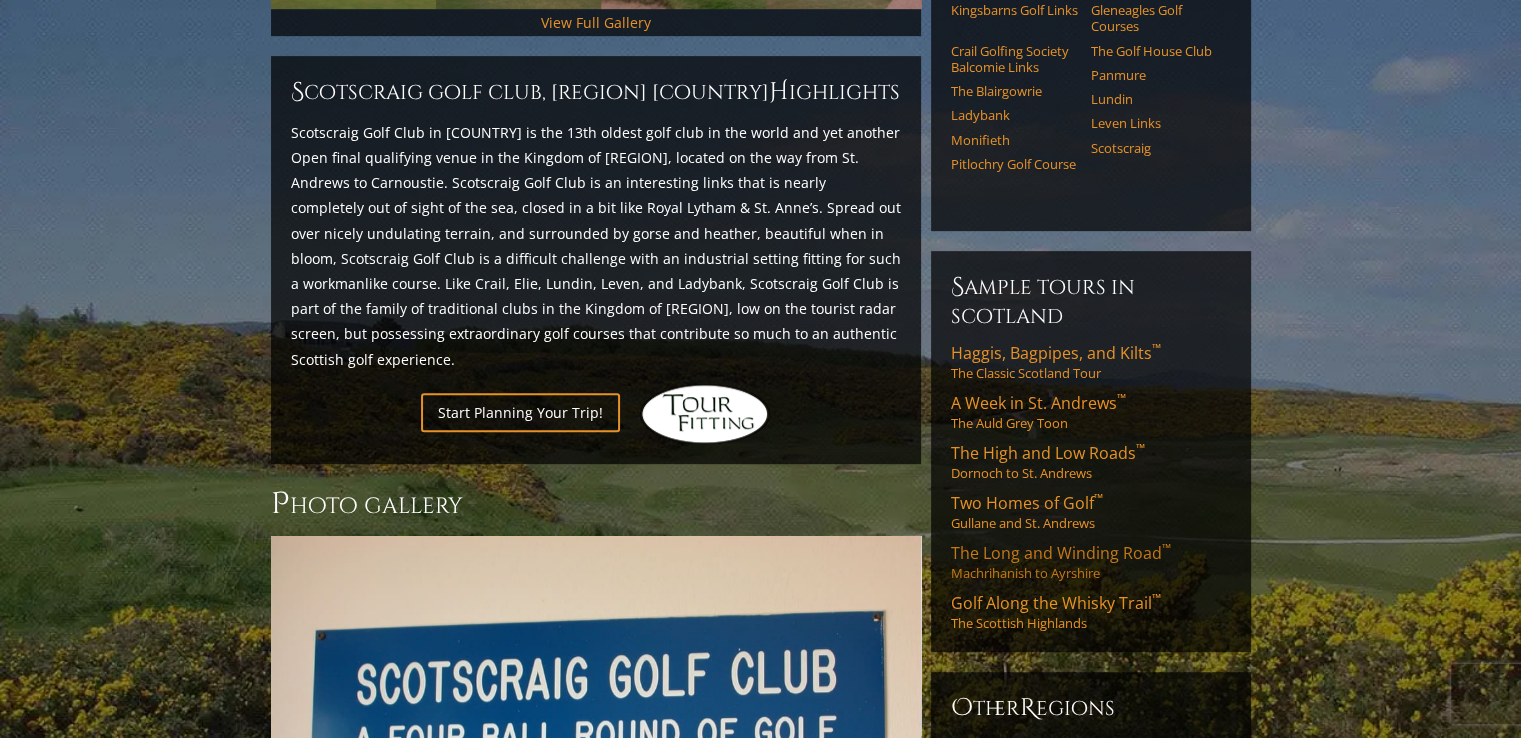 click on "The Long and Winding Road ™" at bounding box center [1061, 553] 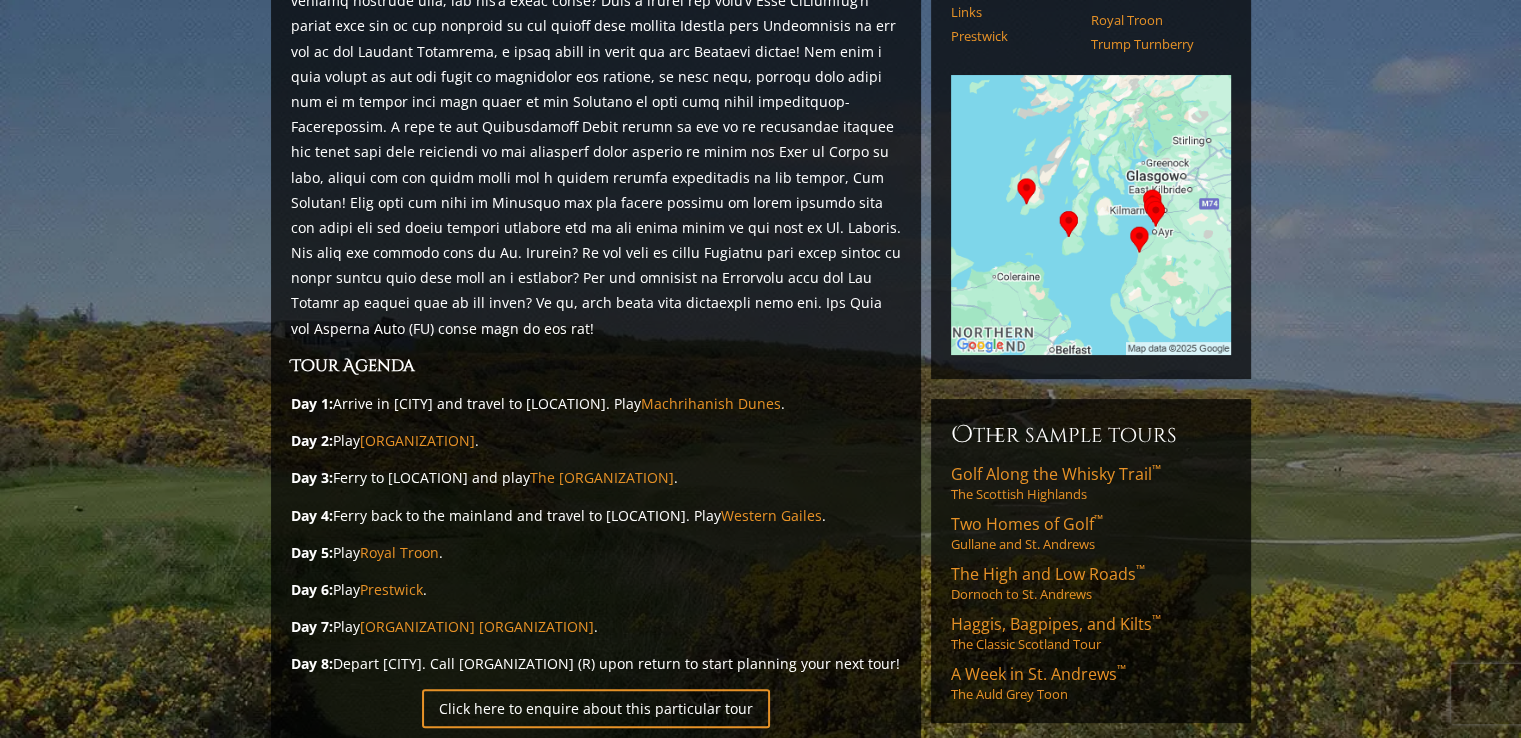 scroll, scrollTop: 500, scrollLeft: 0, axis: vertical 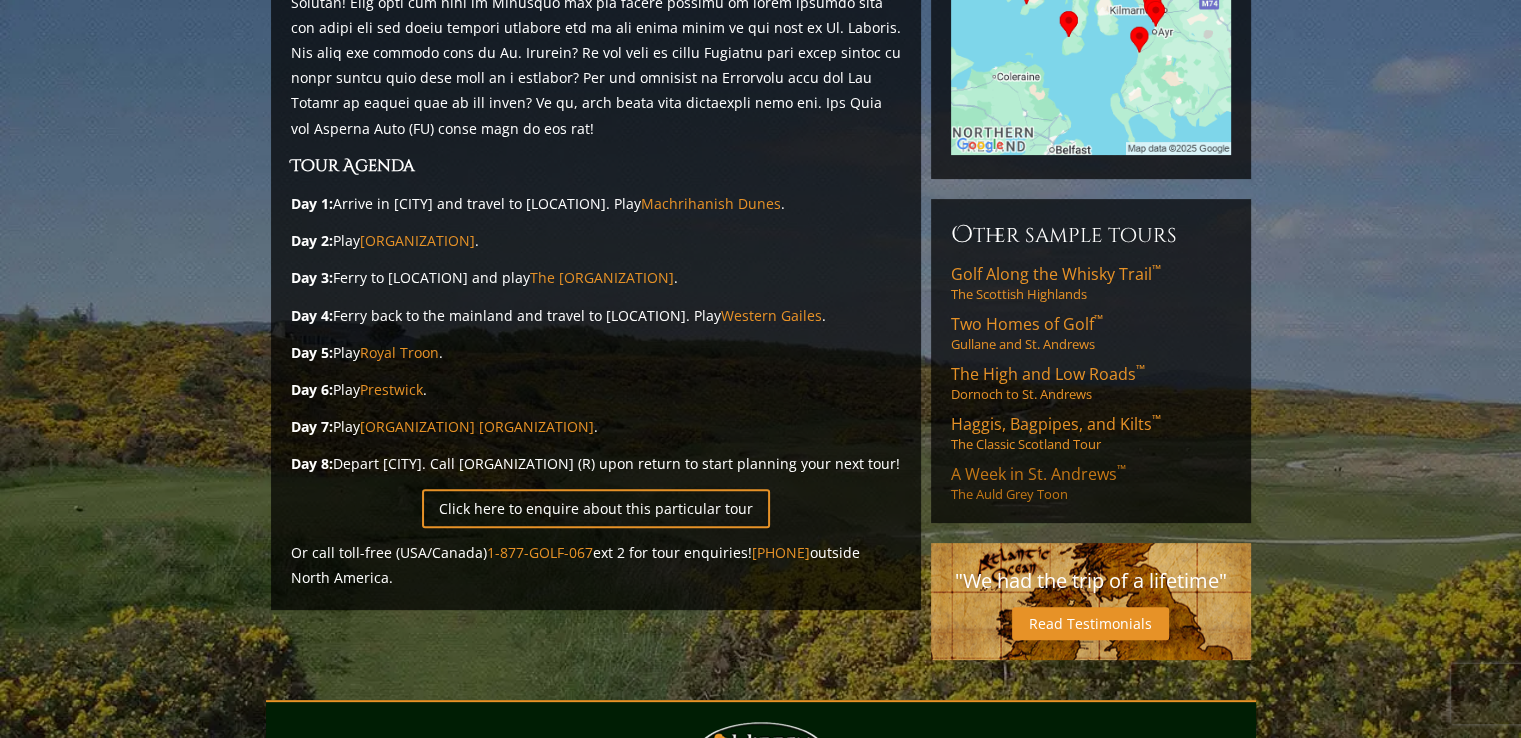 click on "A Week in [CITY] ™" at bounding box center (1038, 474) 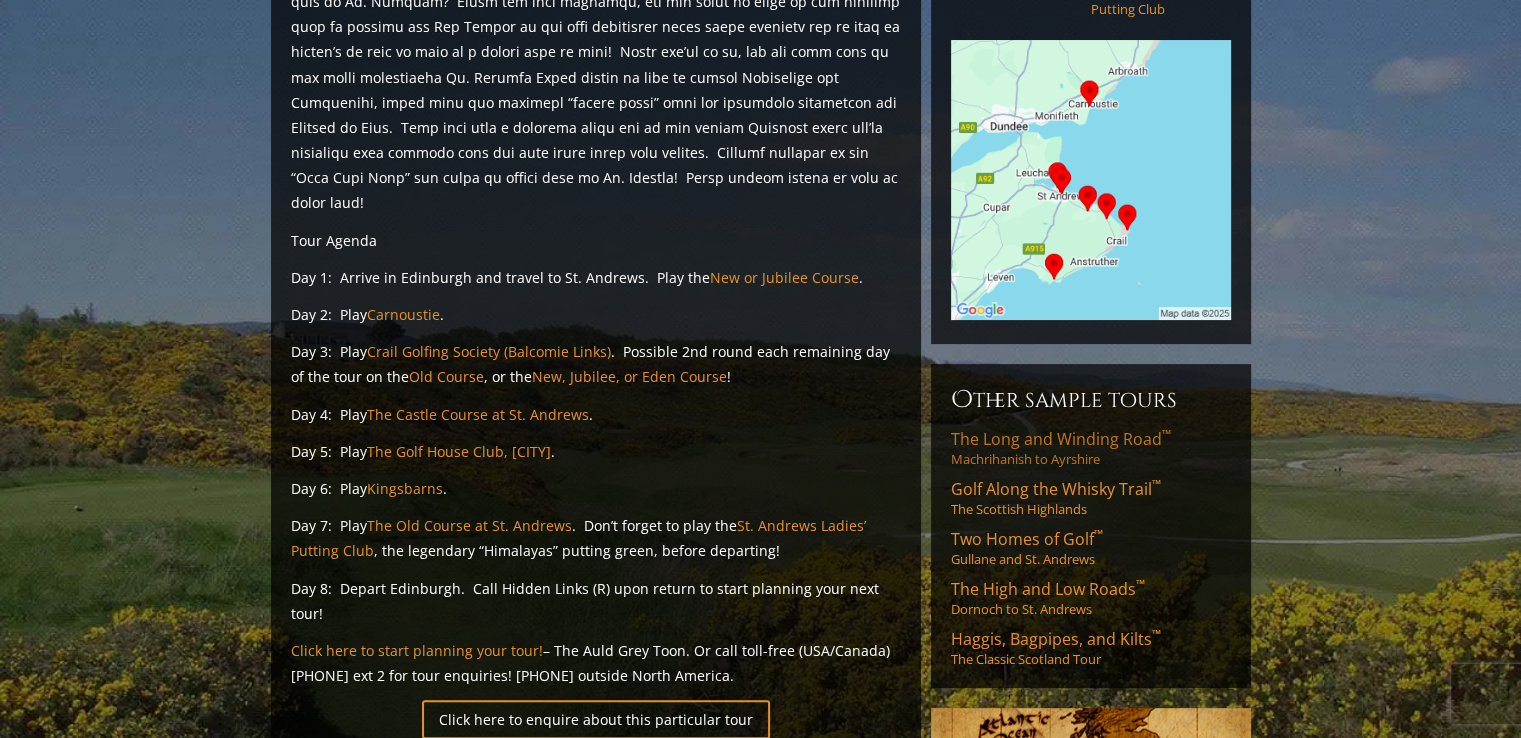 scroll, scrollTop: 500, scrollLeft: 0, axis: vertical 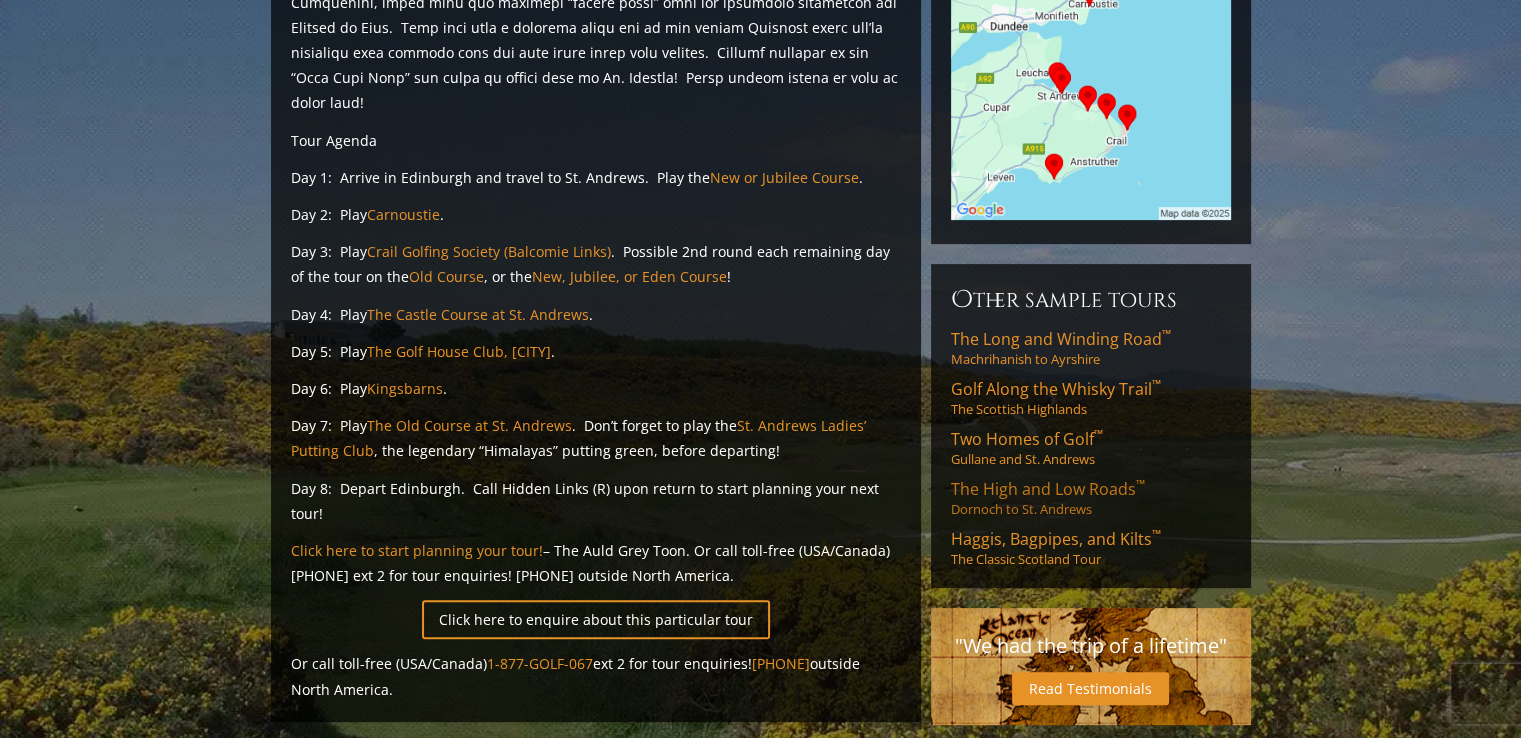 click on "The High and Low Roads ™" at bounding box center (1048, 489) 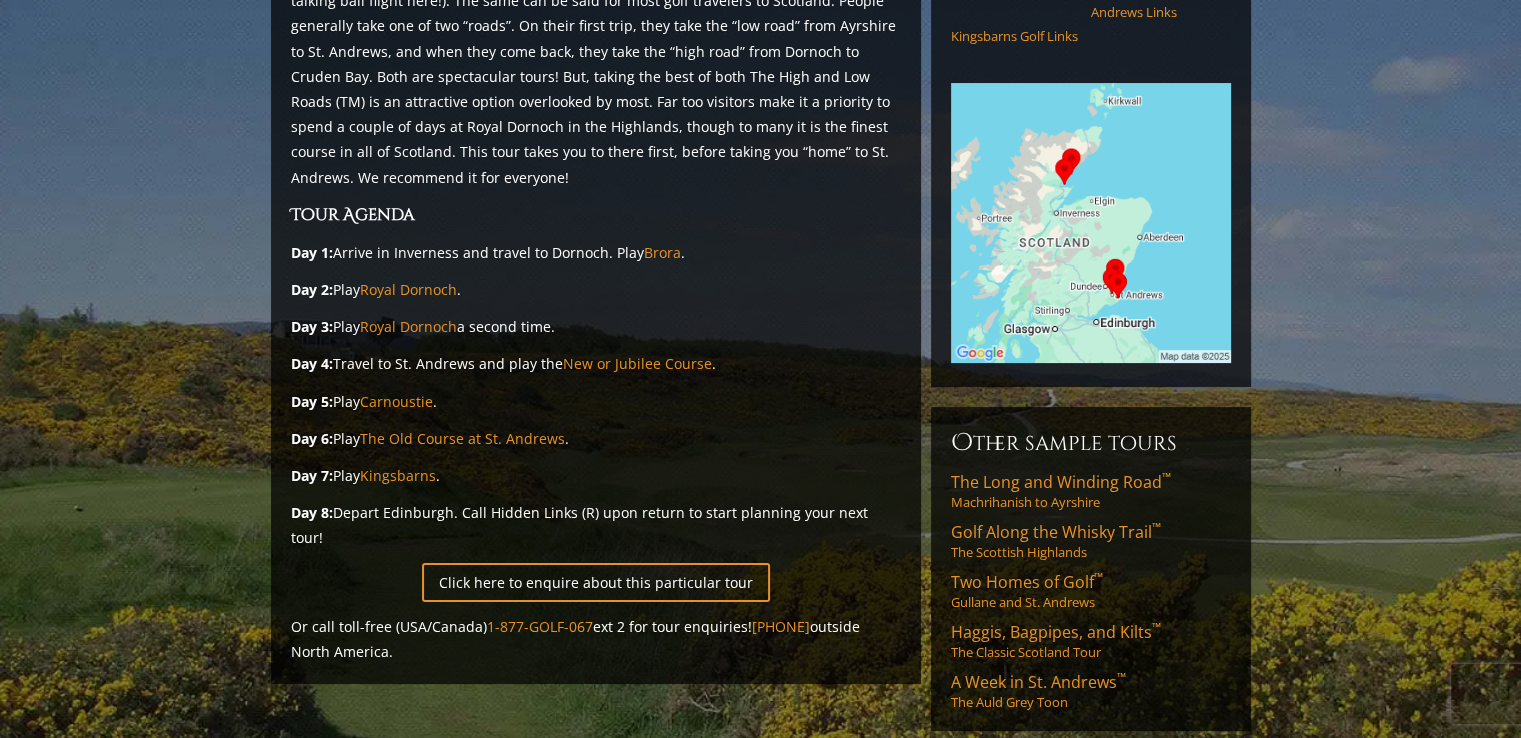 scroll, scrollTop: 200, scrollLeft: 0, axis: vertical 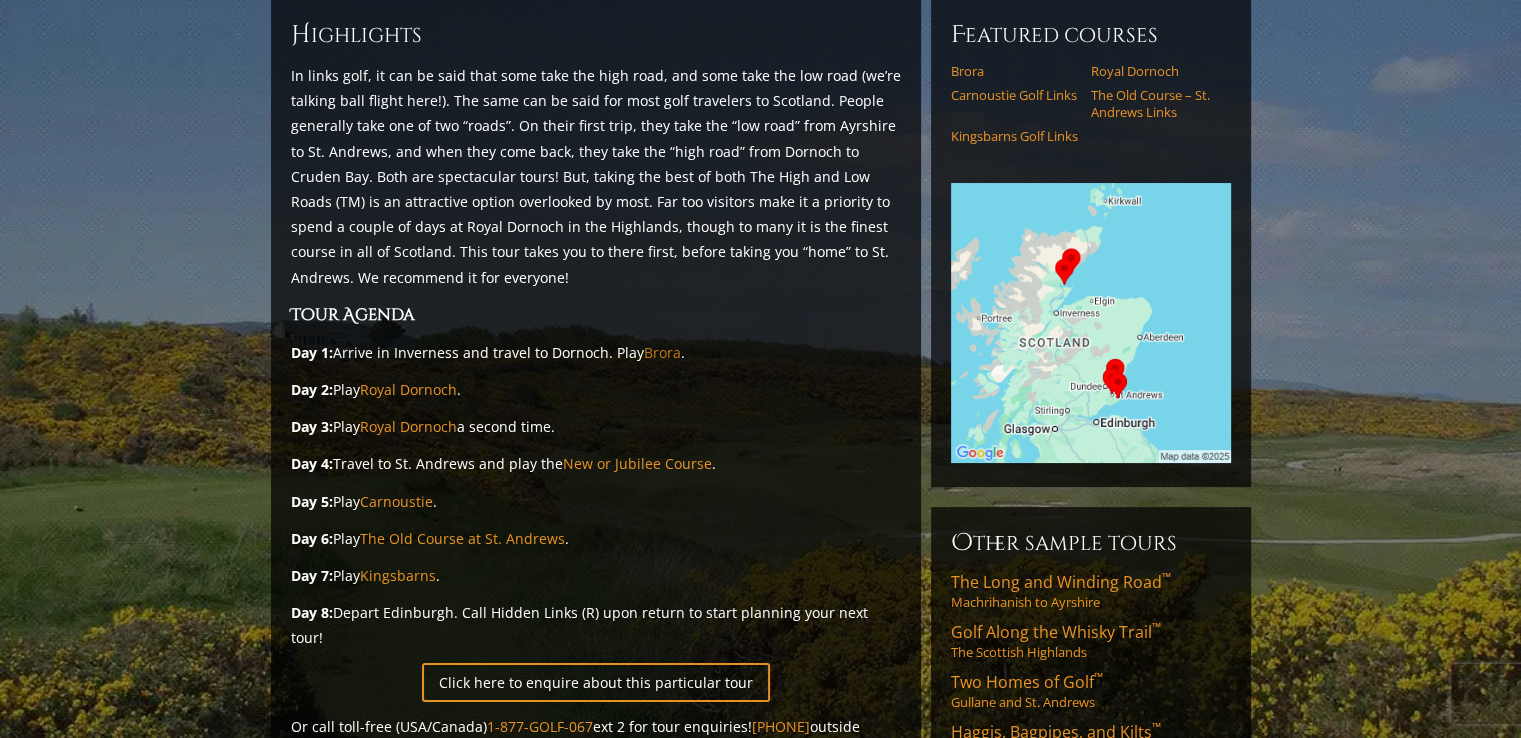 click on "Brora" at bounding box center (662, 352) 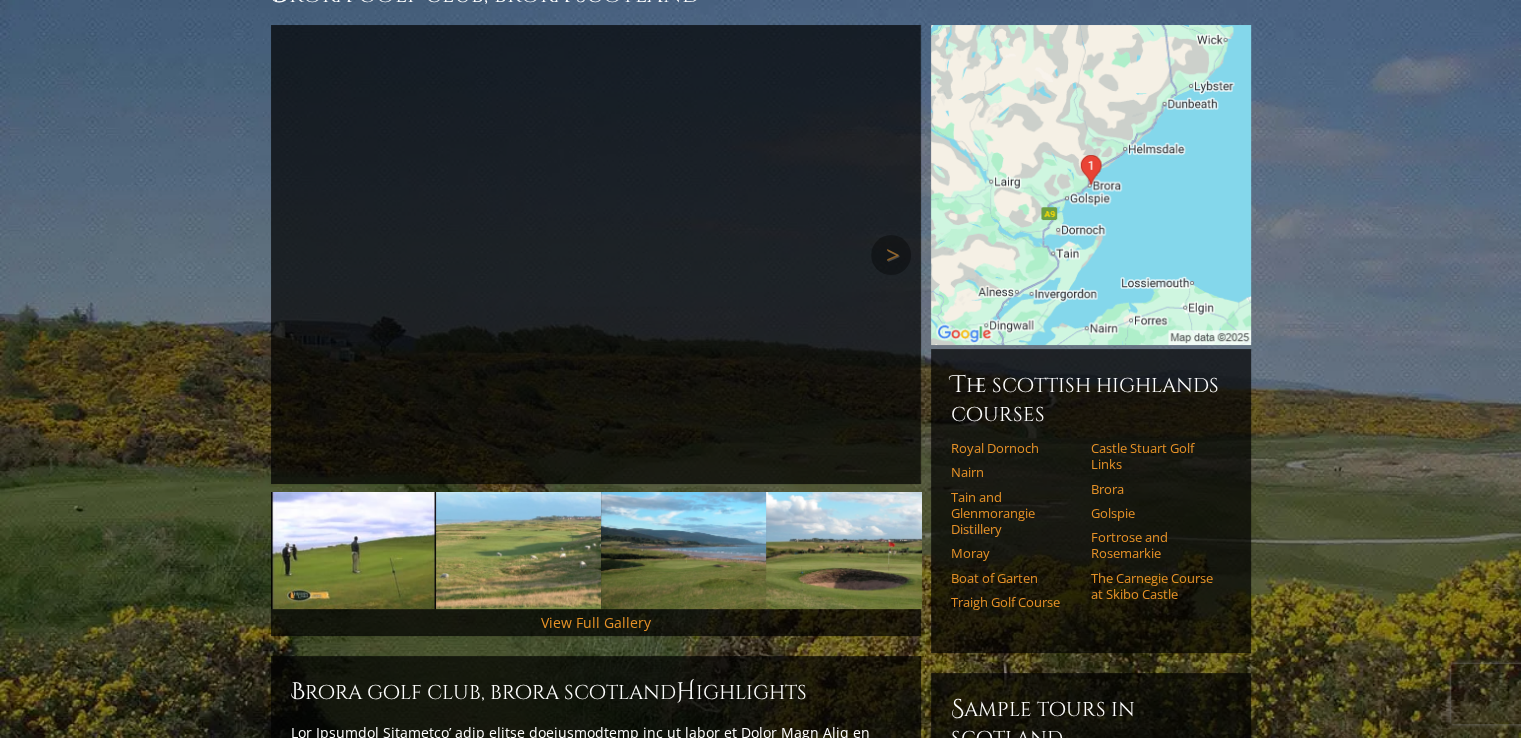 scroll, scrollTop: 300, scrollLeft: 0, axis: vertical 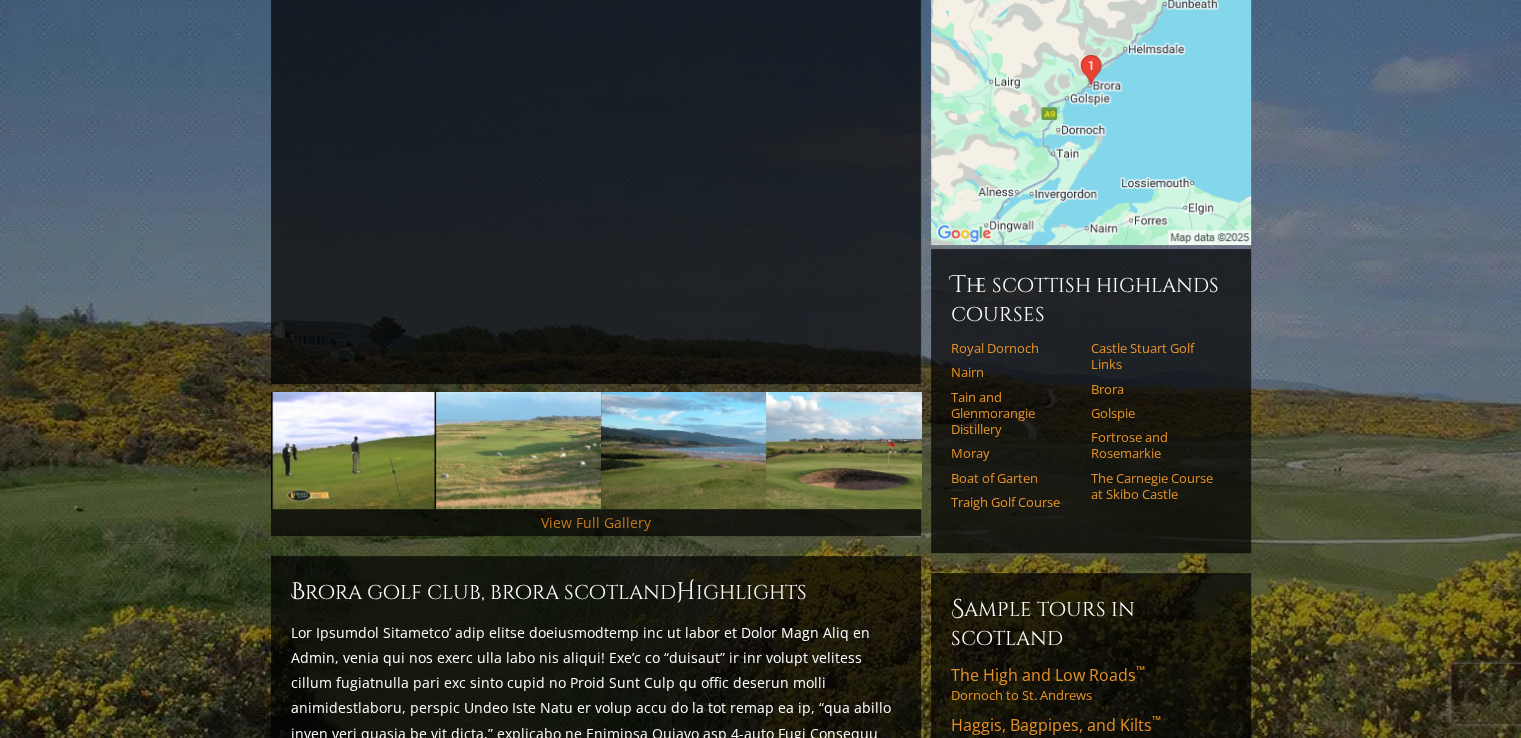click on "View Full Gallery" at bounding box center (596, 522) 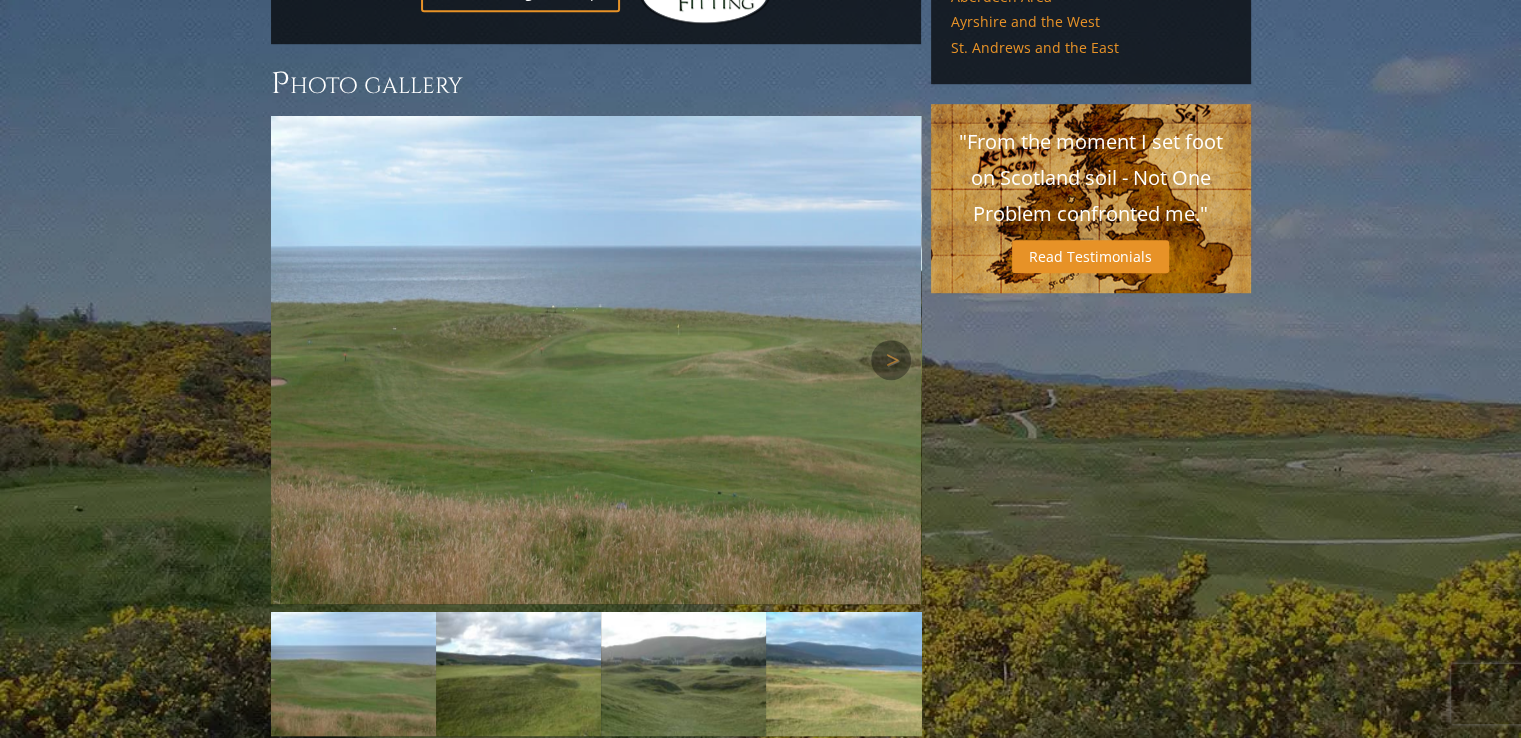 scroll, scrollTop: 1488, scrollLeft: 0, axis: vertical 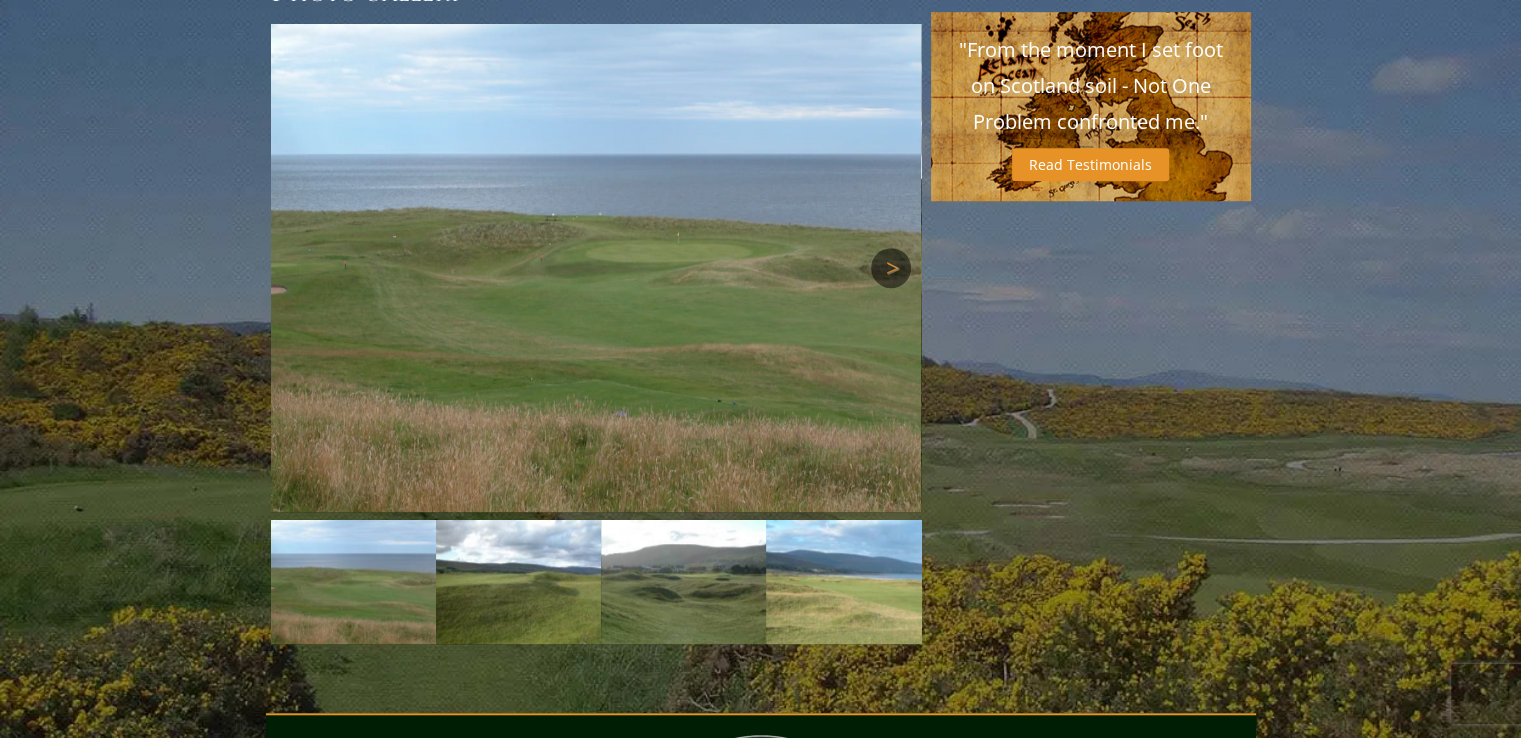 click on "Next" at bounding box center [891, 268] 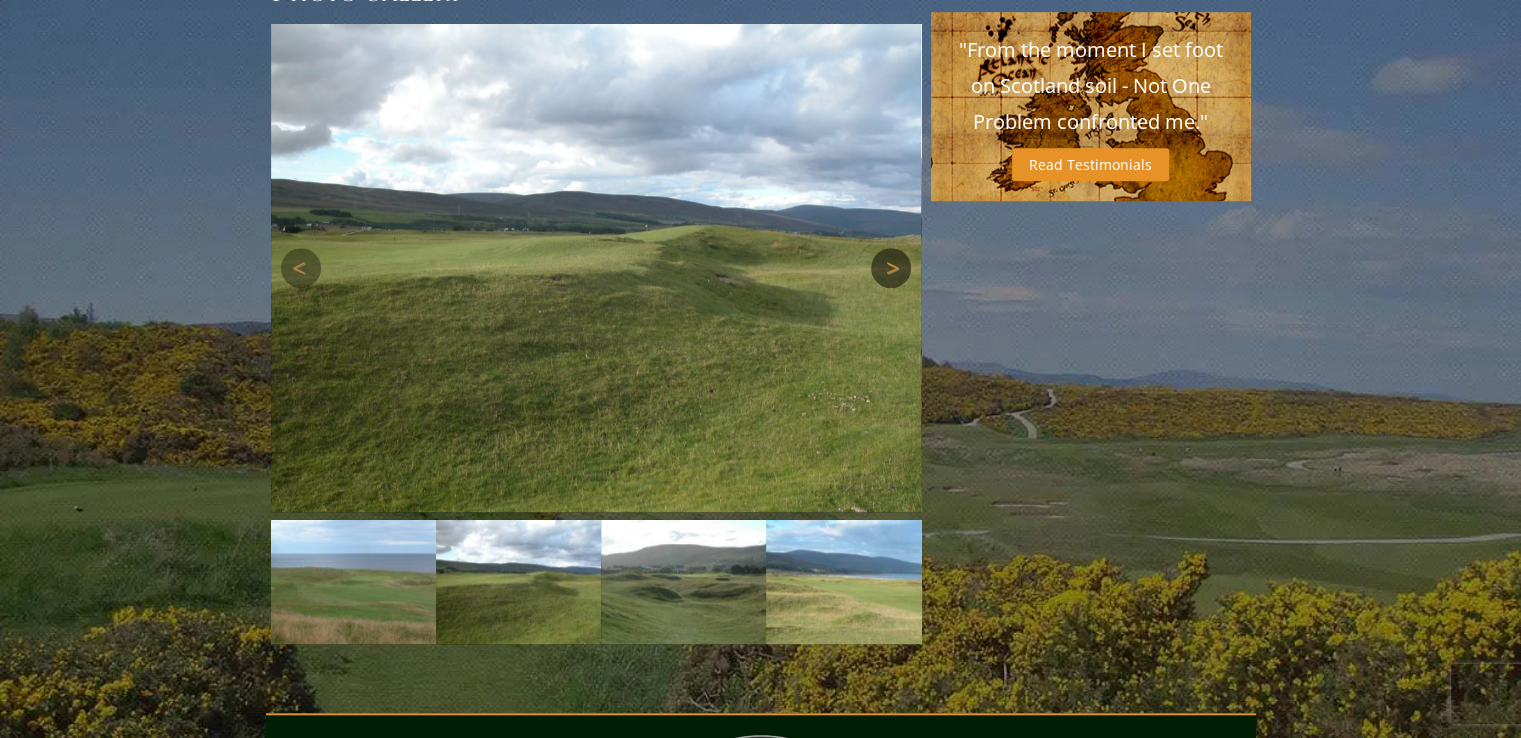 click on "Next" at bounding box center [891, 268] 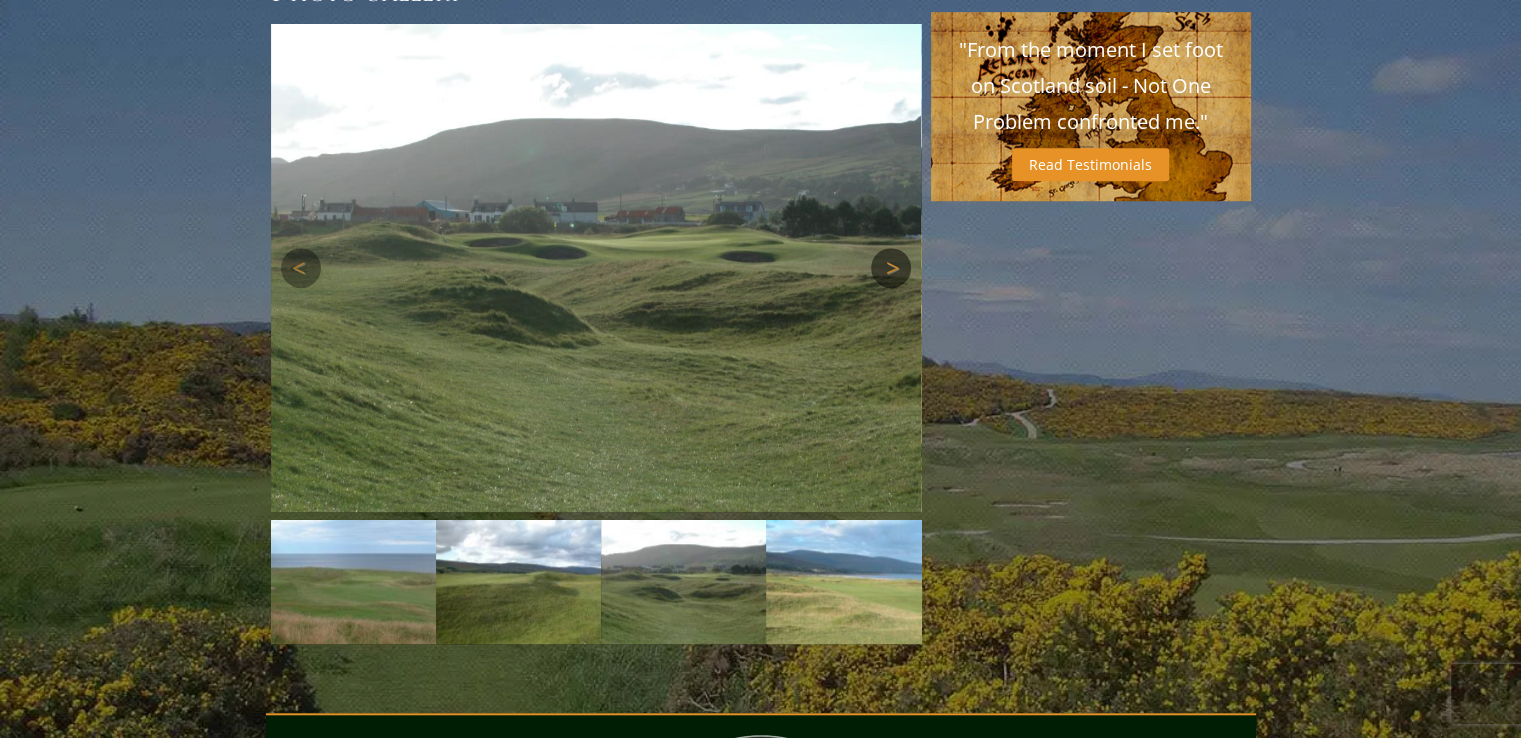 click on "Next" at bounding box center (891, 268) 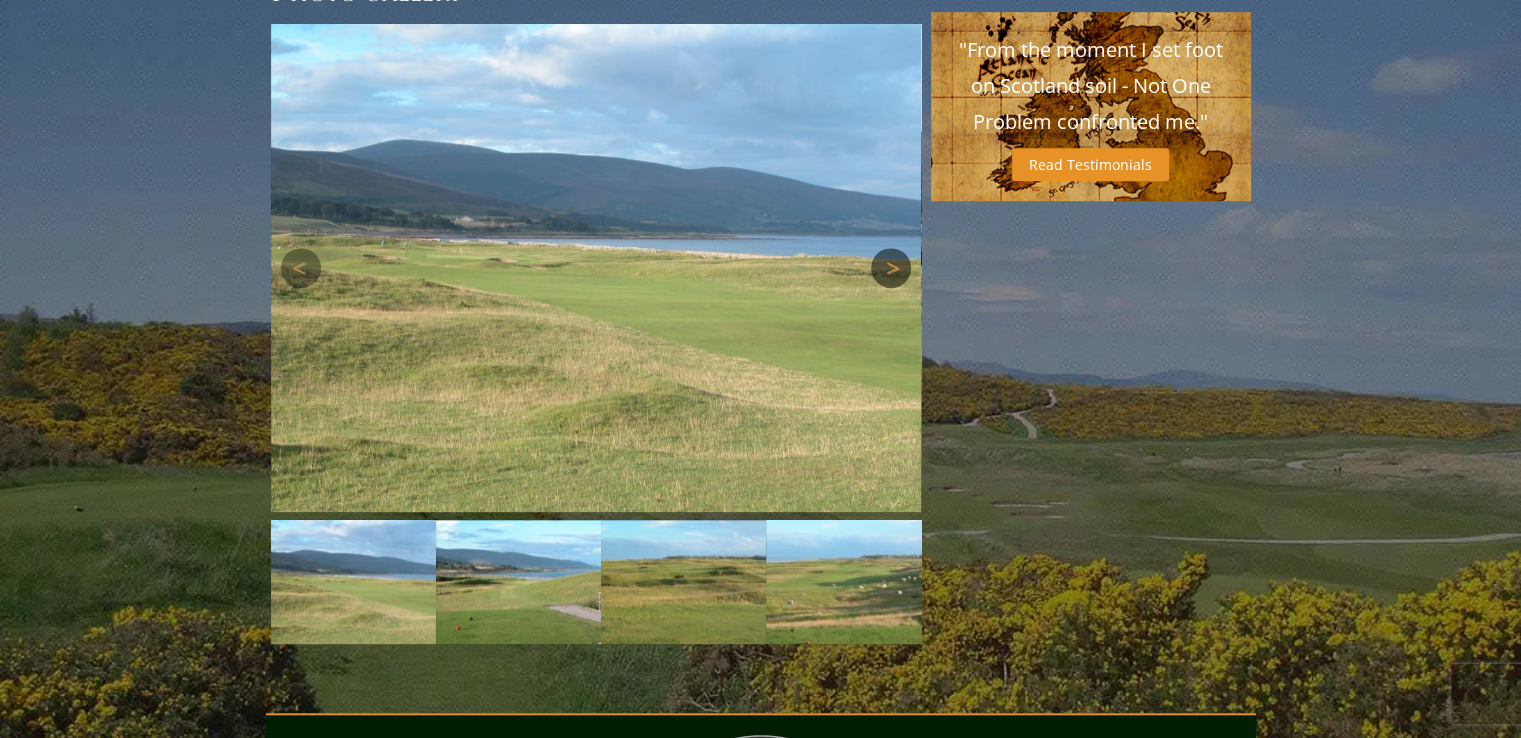 click on "Next" at bounding box center (891, 268) 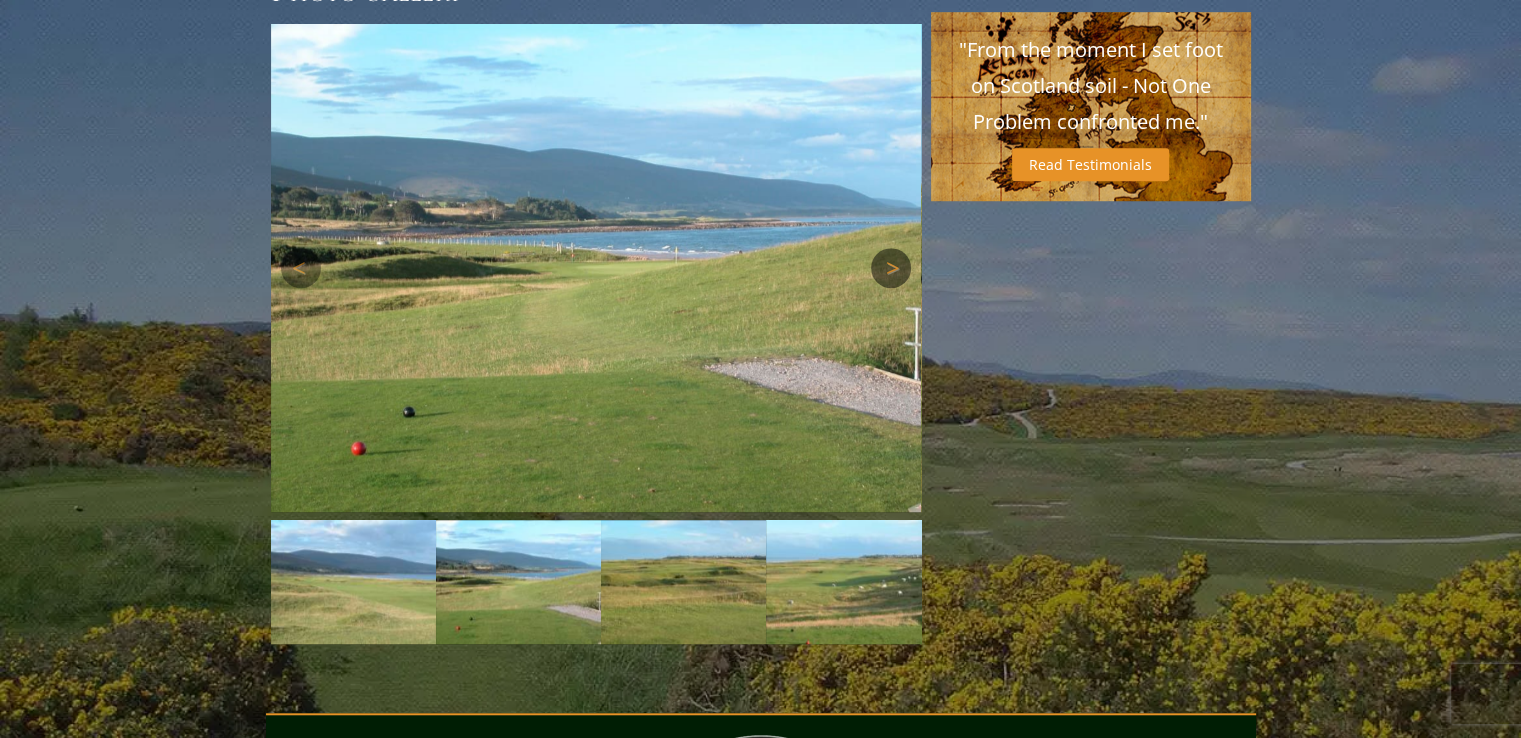 click on "Next" at bounding box center (891, 268) 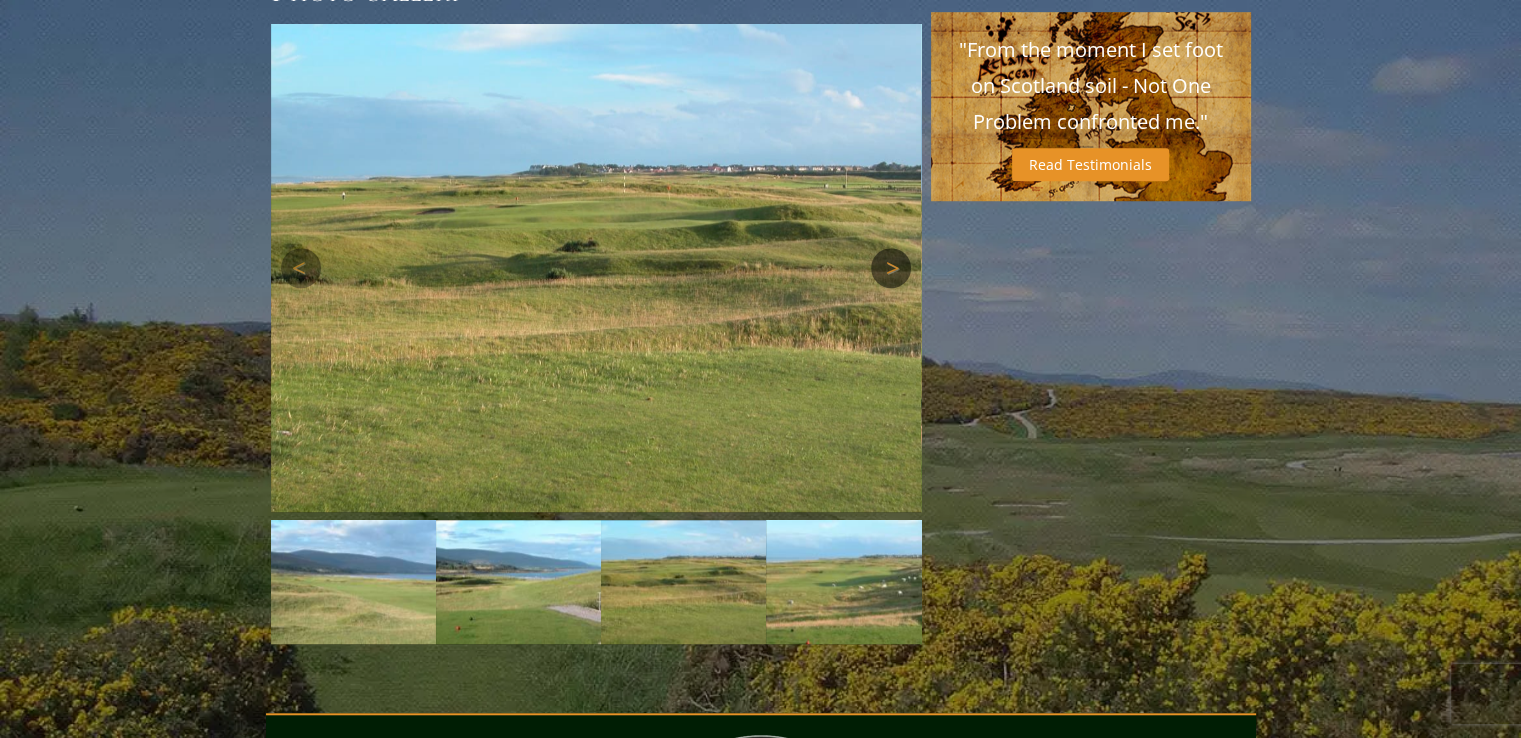 click on "Next" at bounding box center (891, 268) 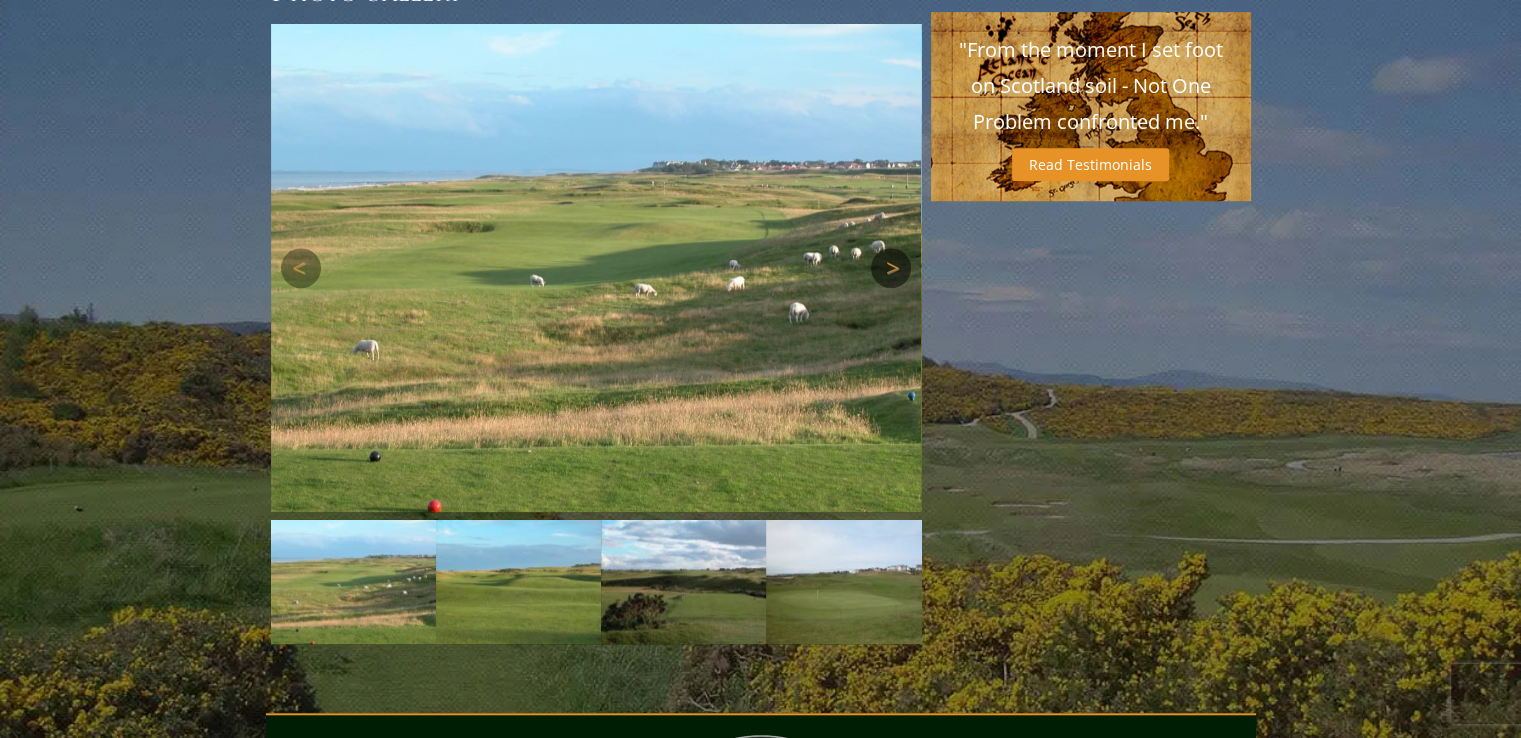 click on "Next" at bounding box center (891, 268) 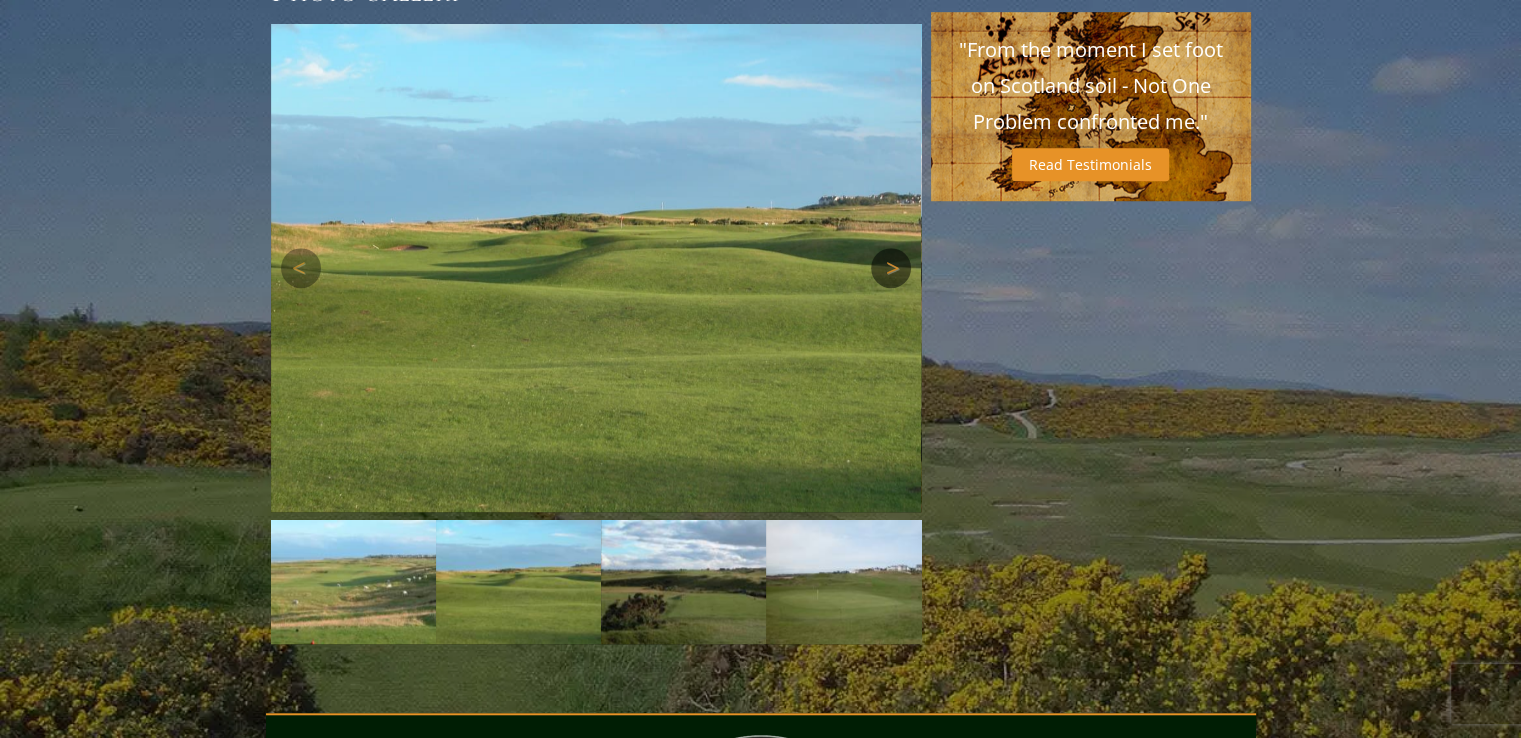 click on "Next" at bounding box center (891, 268) 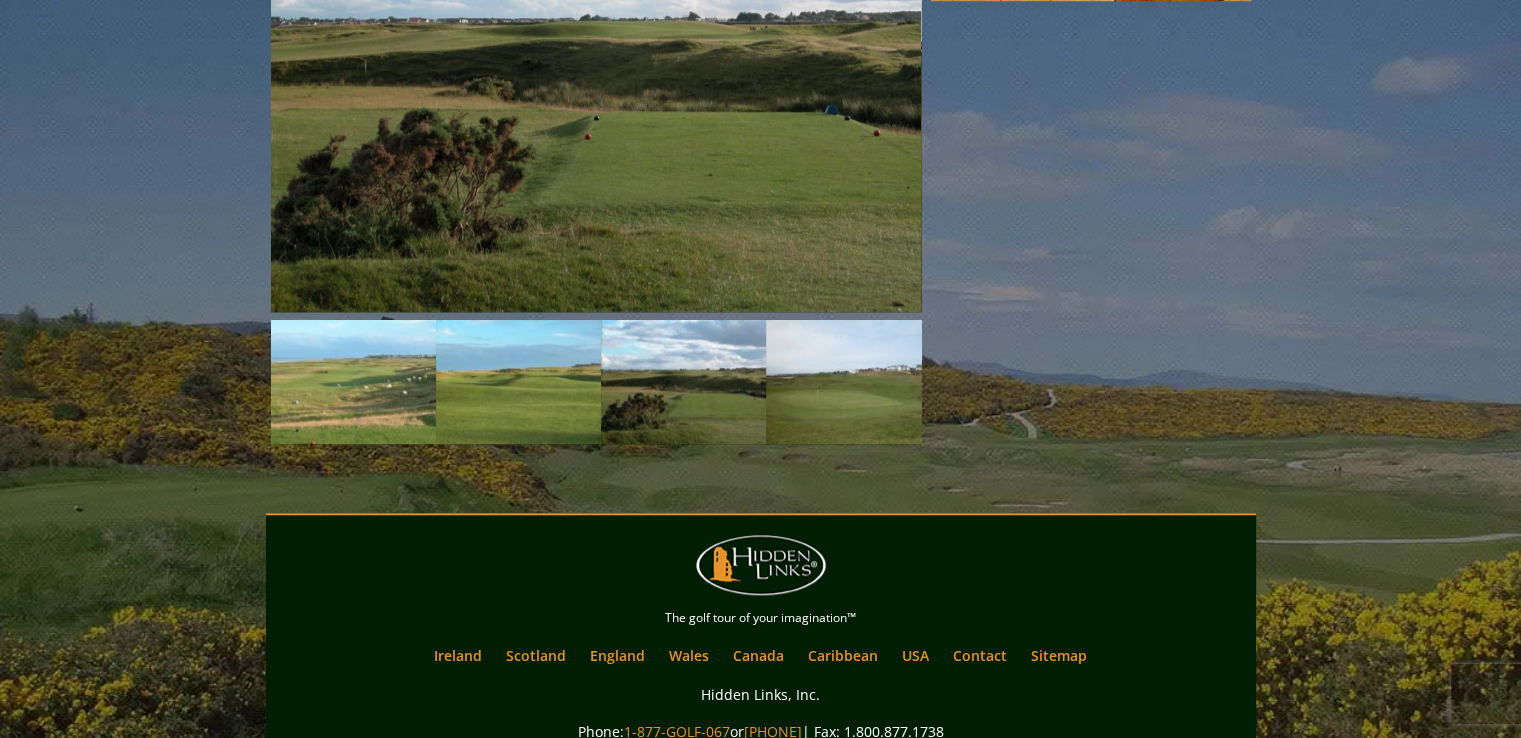 scroll, scrollTop: 1866, scrollLeft: 0, axis: vertical 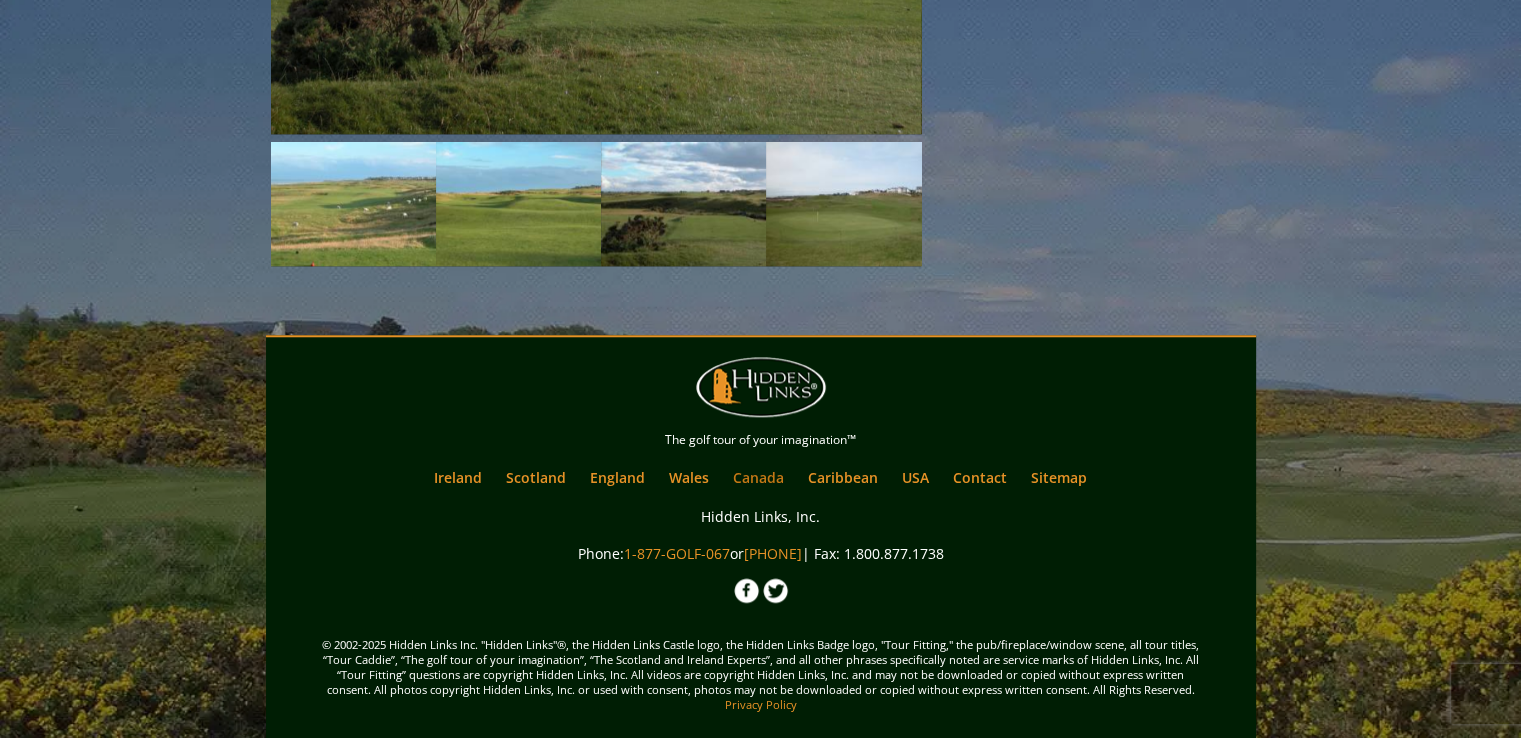 click on "Canada" at bounding box center (758, 477) 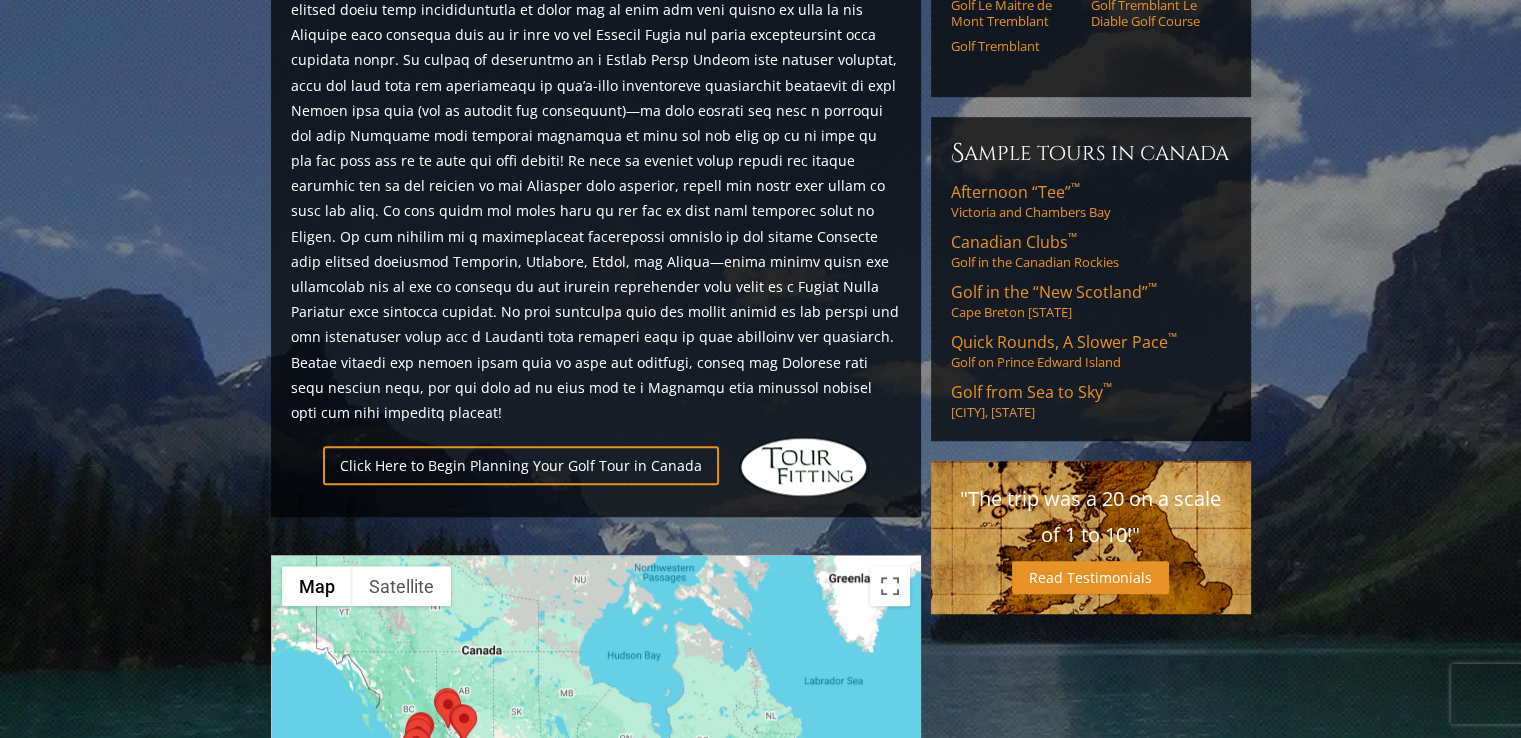 scroll, scrollTop: 1500, scrollLeft: 0, axis: vertical 